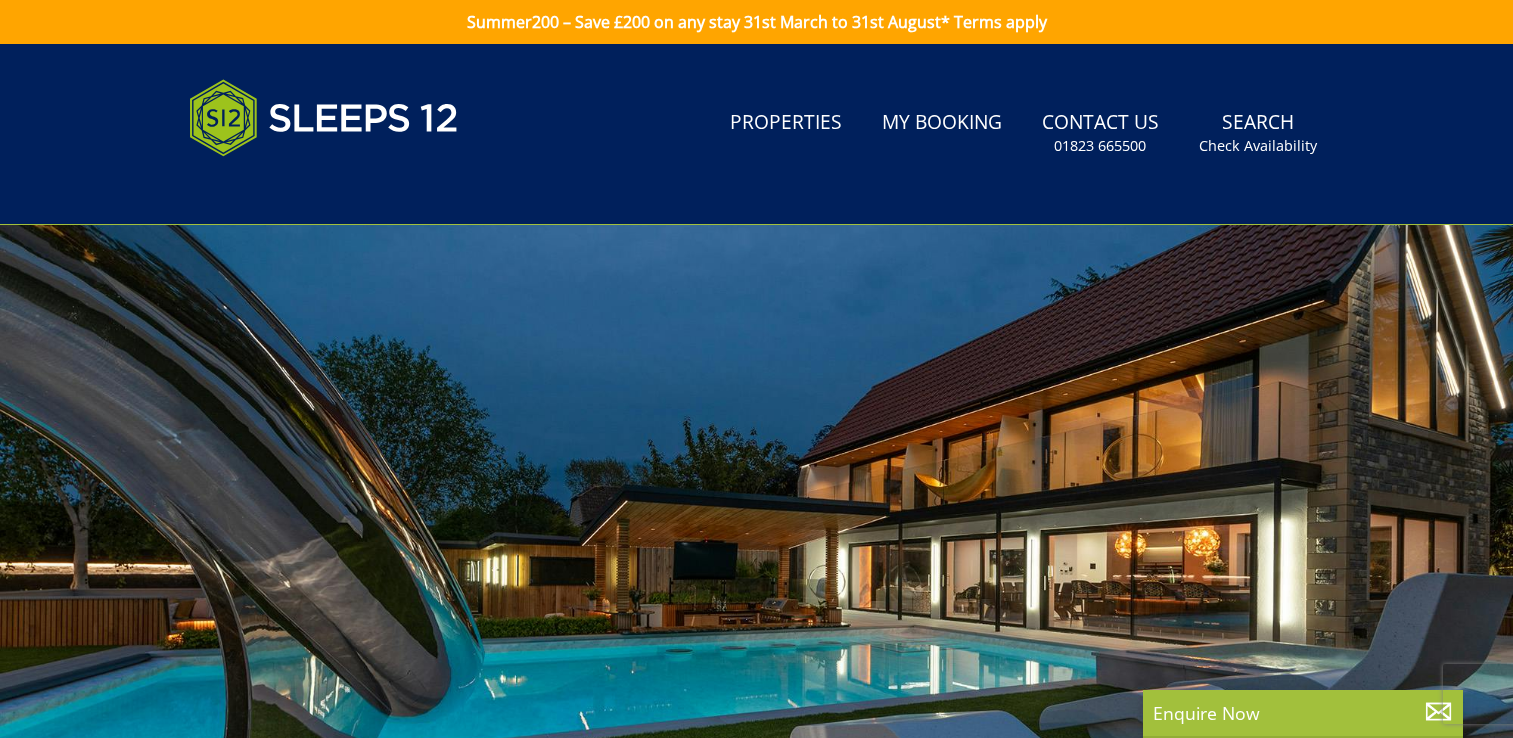 scroll, scrollTop: 0, scrollLeft: 0, axis: both 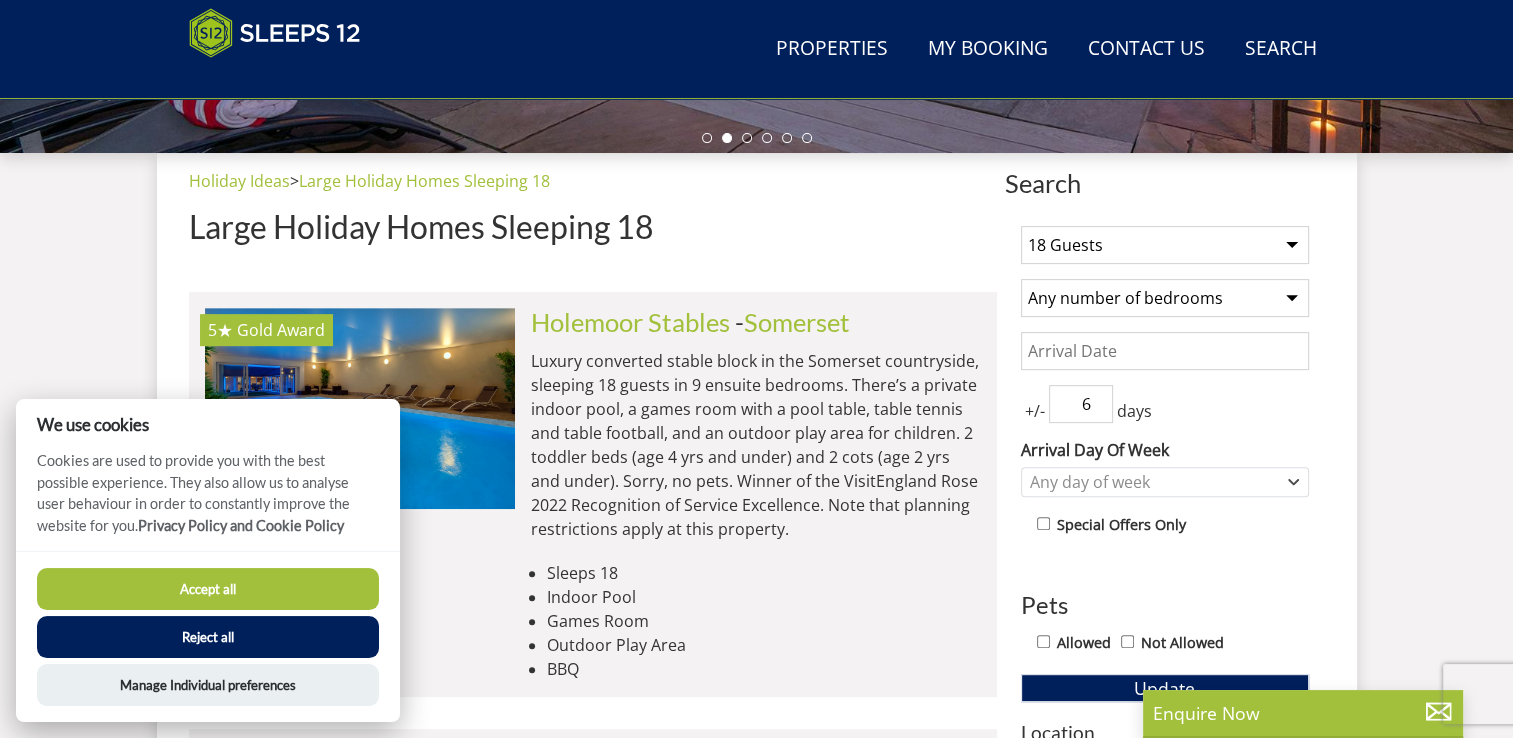 click on "6" at bounding box center (1081, 404) 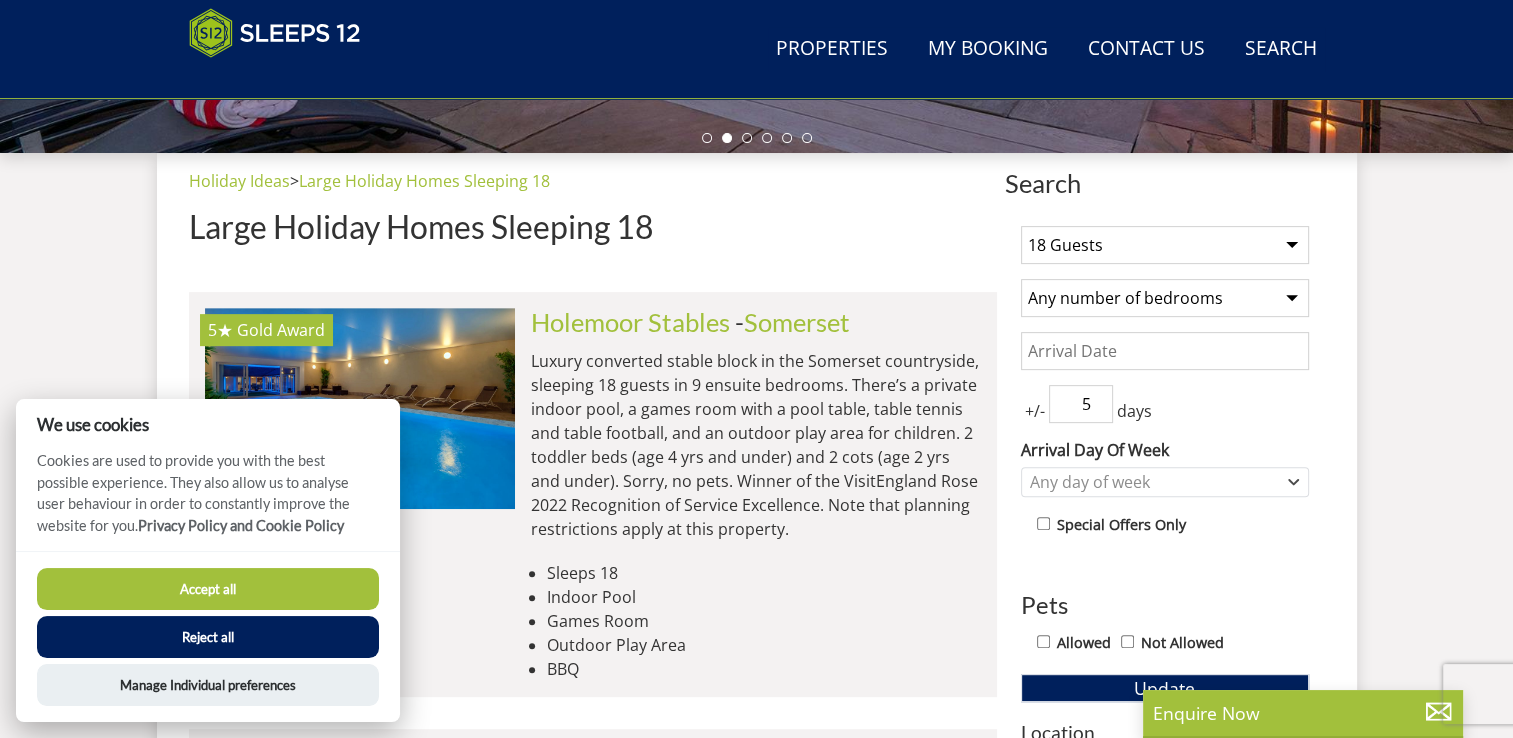 click on "5" at bounding box center [1081, 404] 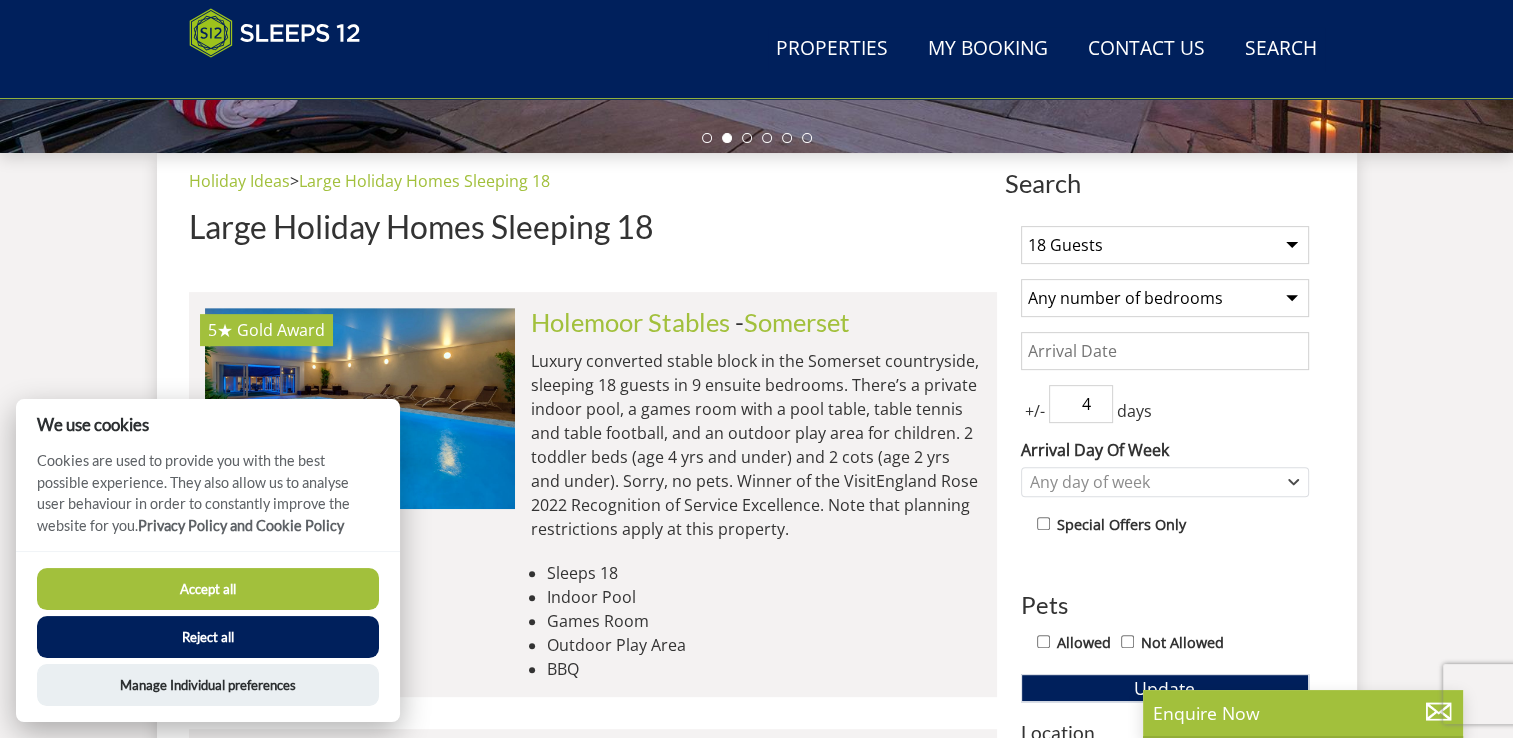 click on "4" at bounding box center (1081, 404) 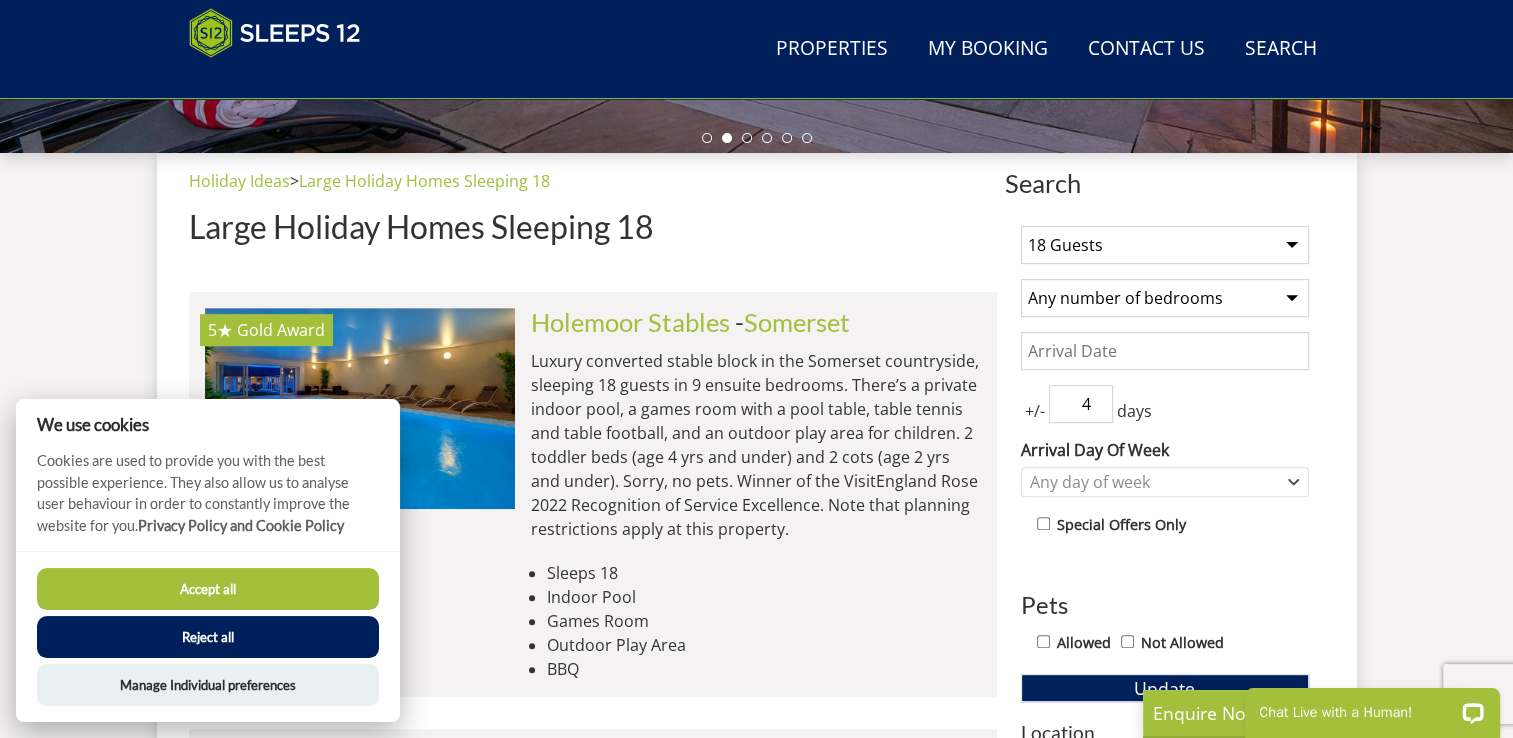 scroll, scrollTop: 0, scrollLeft: 0, axis: both 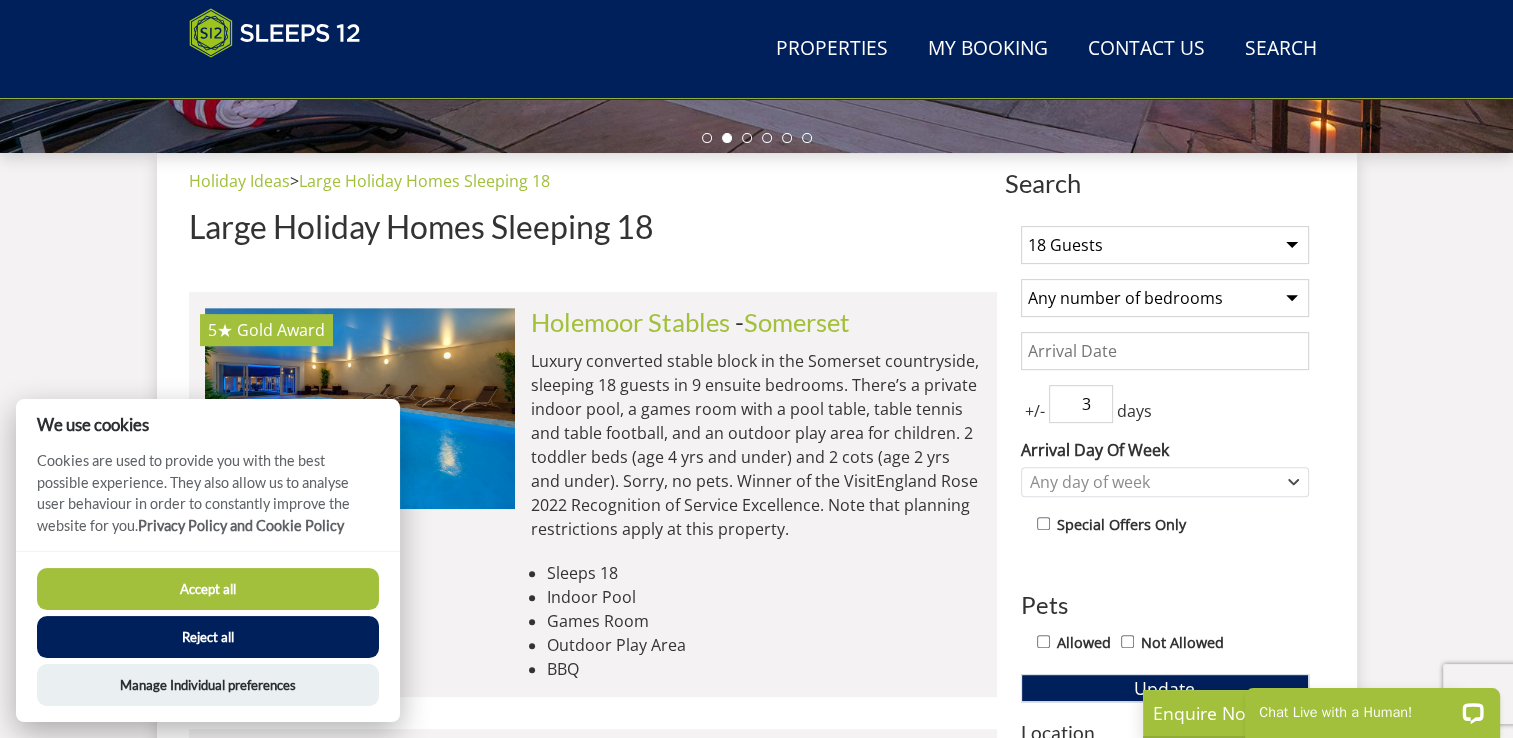 click on "3" at bounding box center [1081, 404] 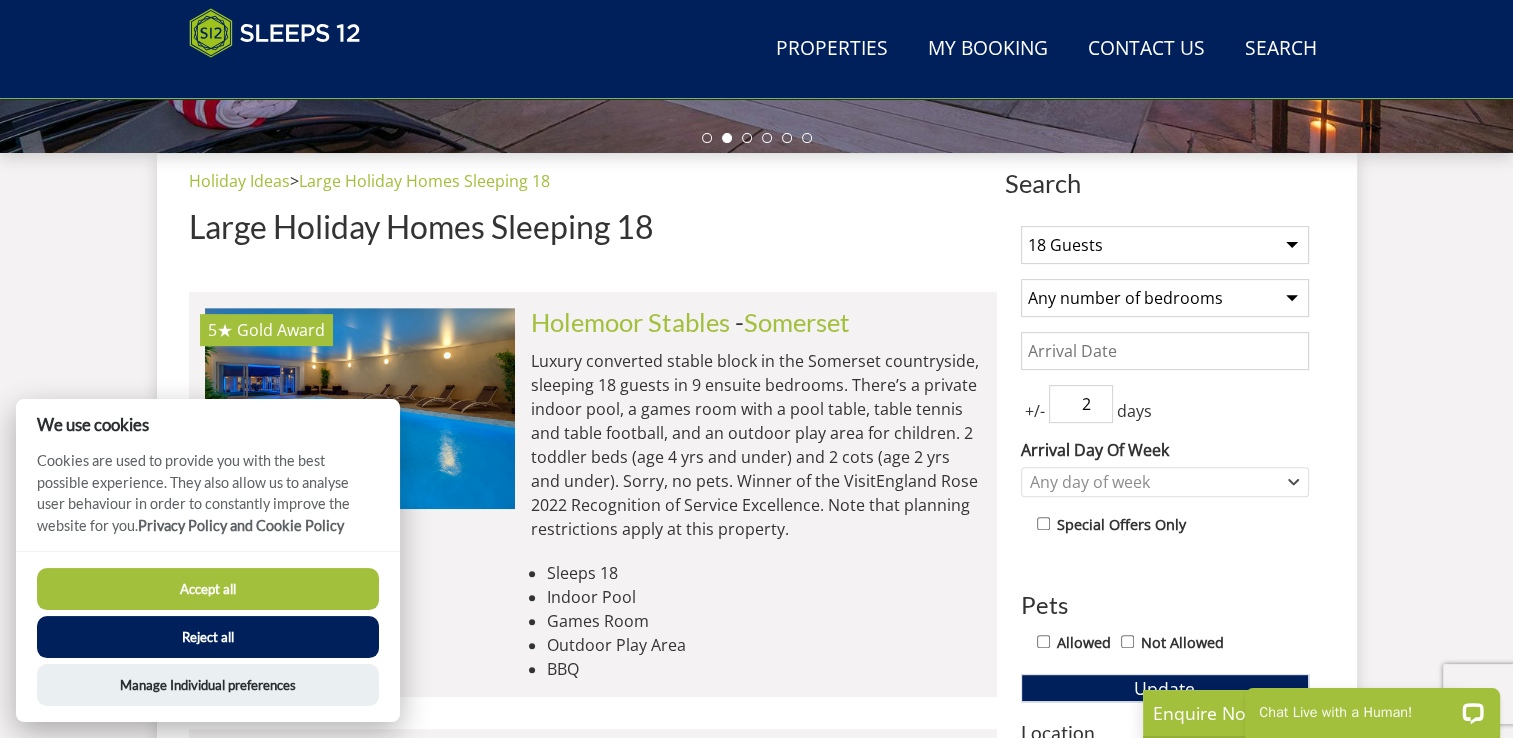 type on "2" 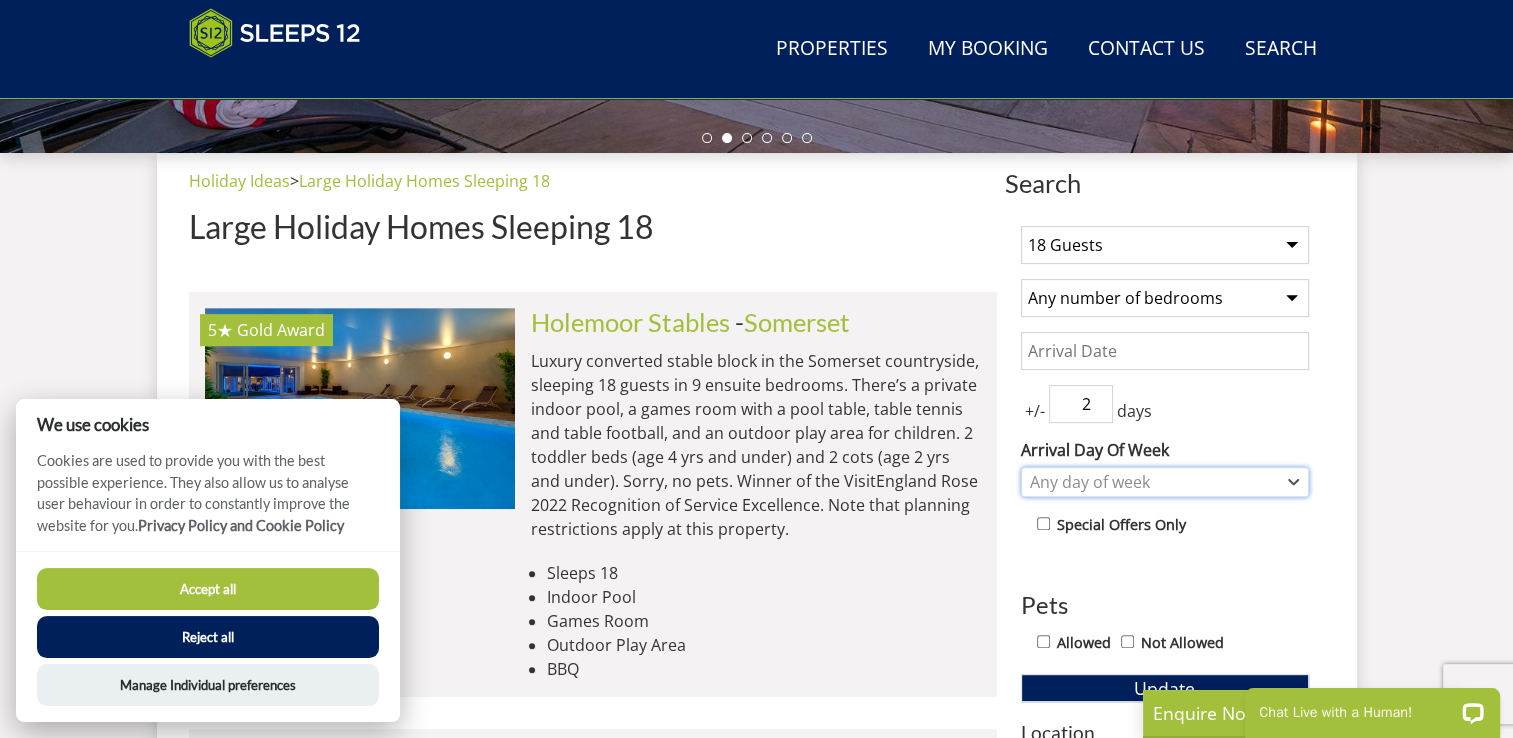 click on "Any day of week" at bounding box center (1154, 482) 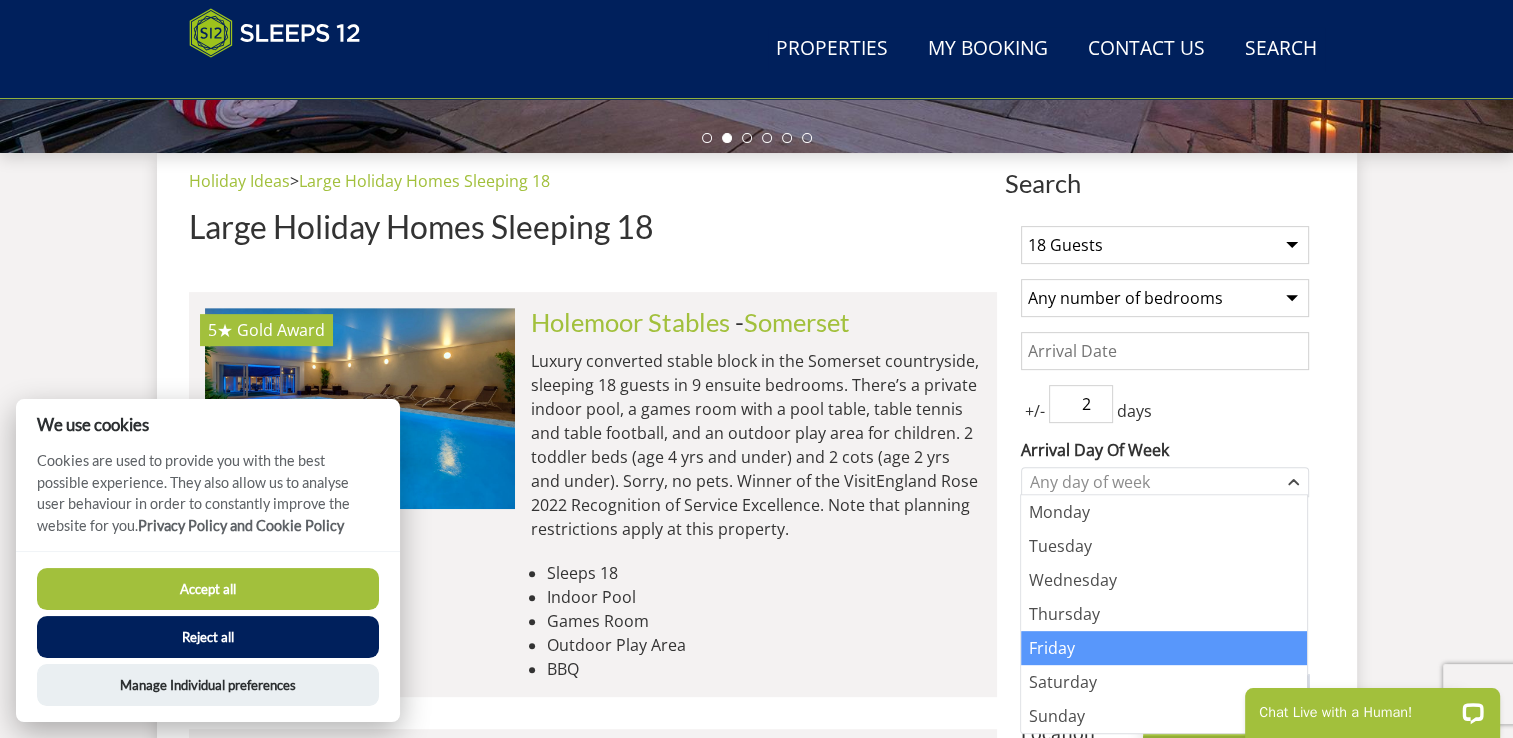 click on "Friday" at bounding box center [1164, 648] 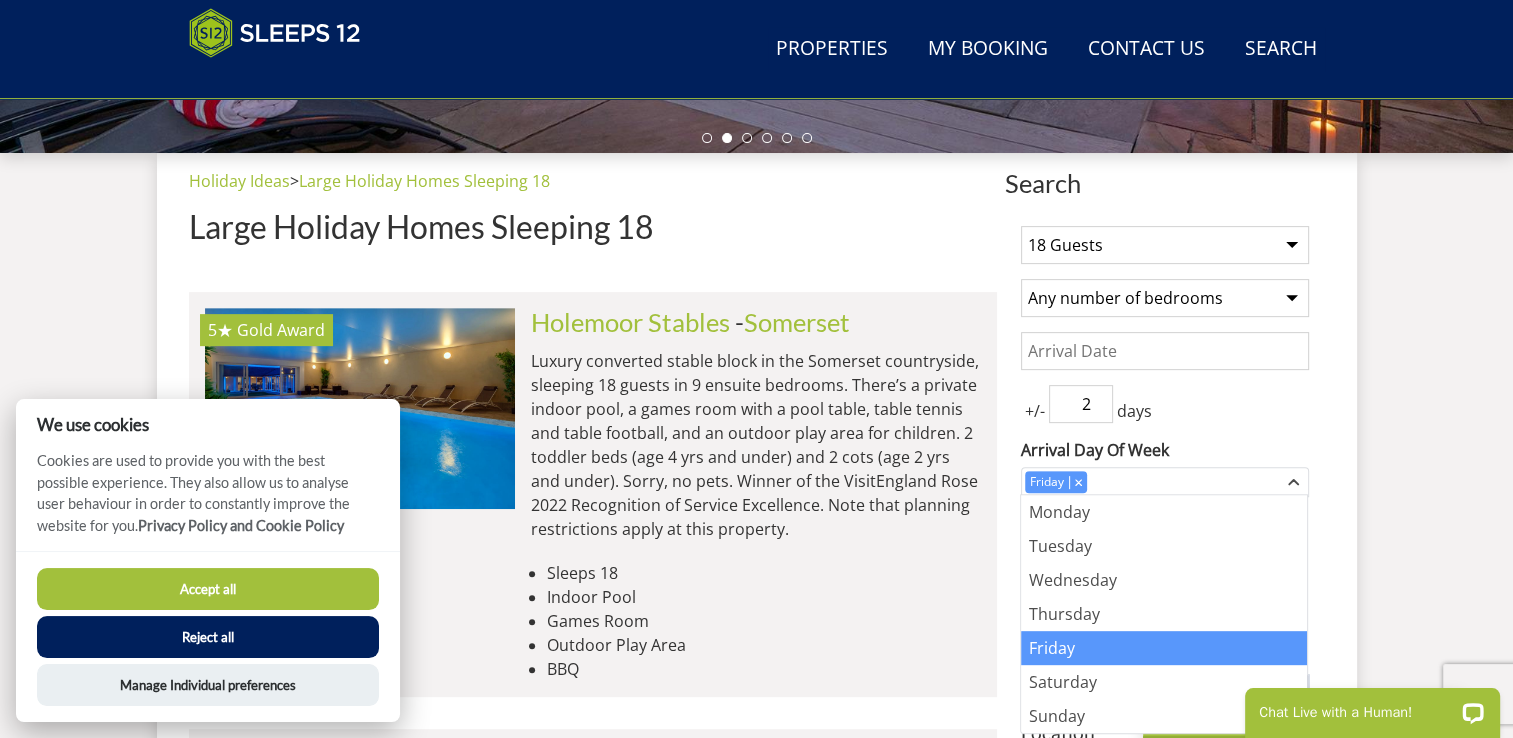 click on "1 Guest
2 Guests
3 Guests
4 Guests
5 Guests
6 Guests
7 Guests
8 Guests
9 Guests
10 Guests
11 Guests
12 Guests
13 Guests
14 Guests
15 Guests
16 Guests
17 Guests
18 Guests
19 Guests
20 Guests
21 Guests
22 Guests
23 Guests
24 Guests
25 Guests
26 Guests
27 Guests
28 Guests
29 Guests
30 Guests
31 Guests
32 Guests
33 Guests
34 Guests
35 Guests
36 Guests
37 Guests
38 Guests
39 Guests
40 Guests
41 Guests
42 Guests
43 Guests
44 Guests
45 Guests
46 Guests
47 Guests
48 Guests
49 Guests
50 Guests
Any number of bedrooms
3 Bedrooms
4 Bedrooms
5 Bedrooms
6 Bedrooms
7 Bedrooms
8 Bedrooms
9 Bedrooms
10 Bedrooms
11 Bedrooms
12 Bedrooms
13 Bedrooms
14 Bedrooms
15 Bedrooms
16 Bedrooms
+/- 2" at bounding box center (1165, 726) 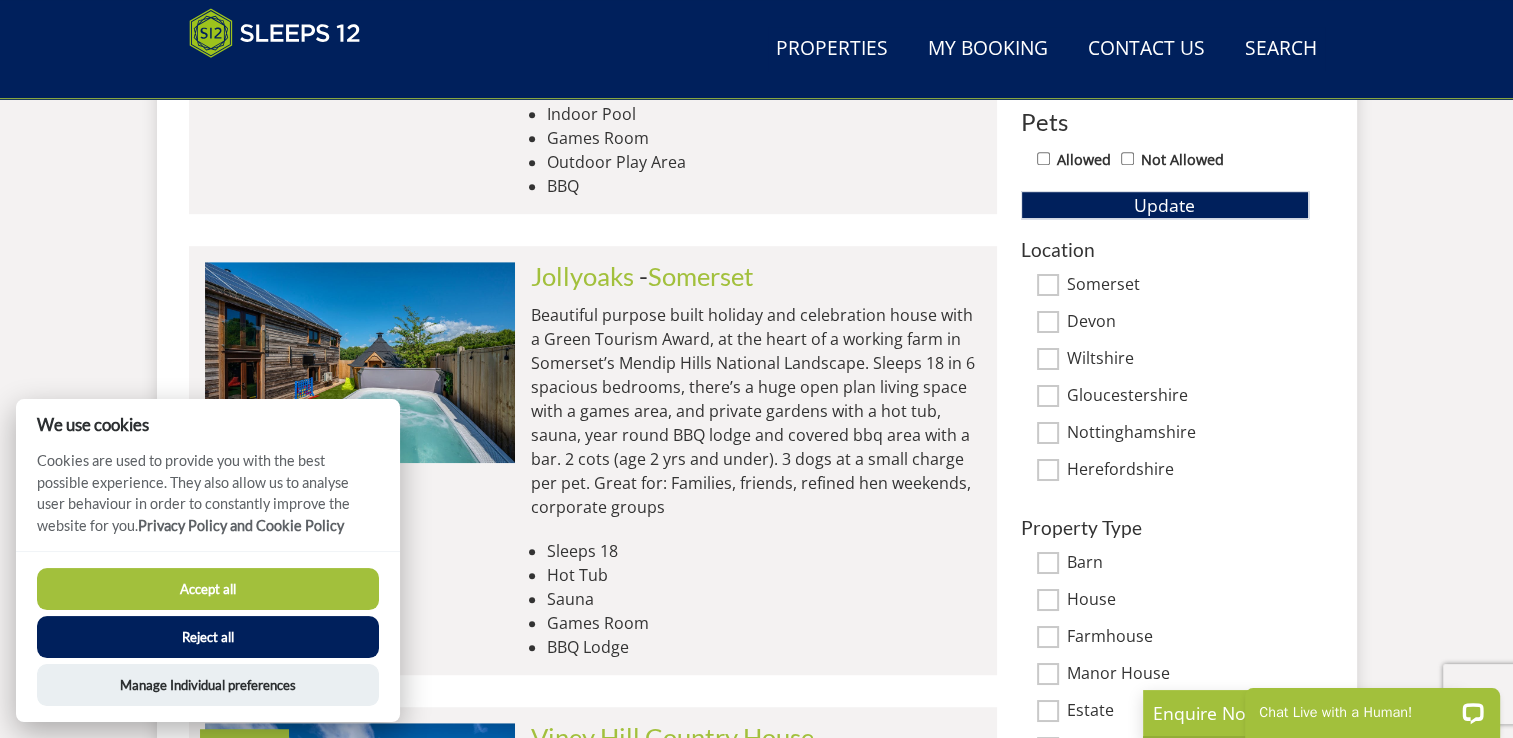 scroll, scrollTop: 1162, scrollLeft: 0, axis: vertical 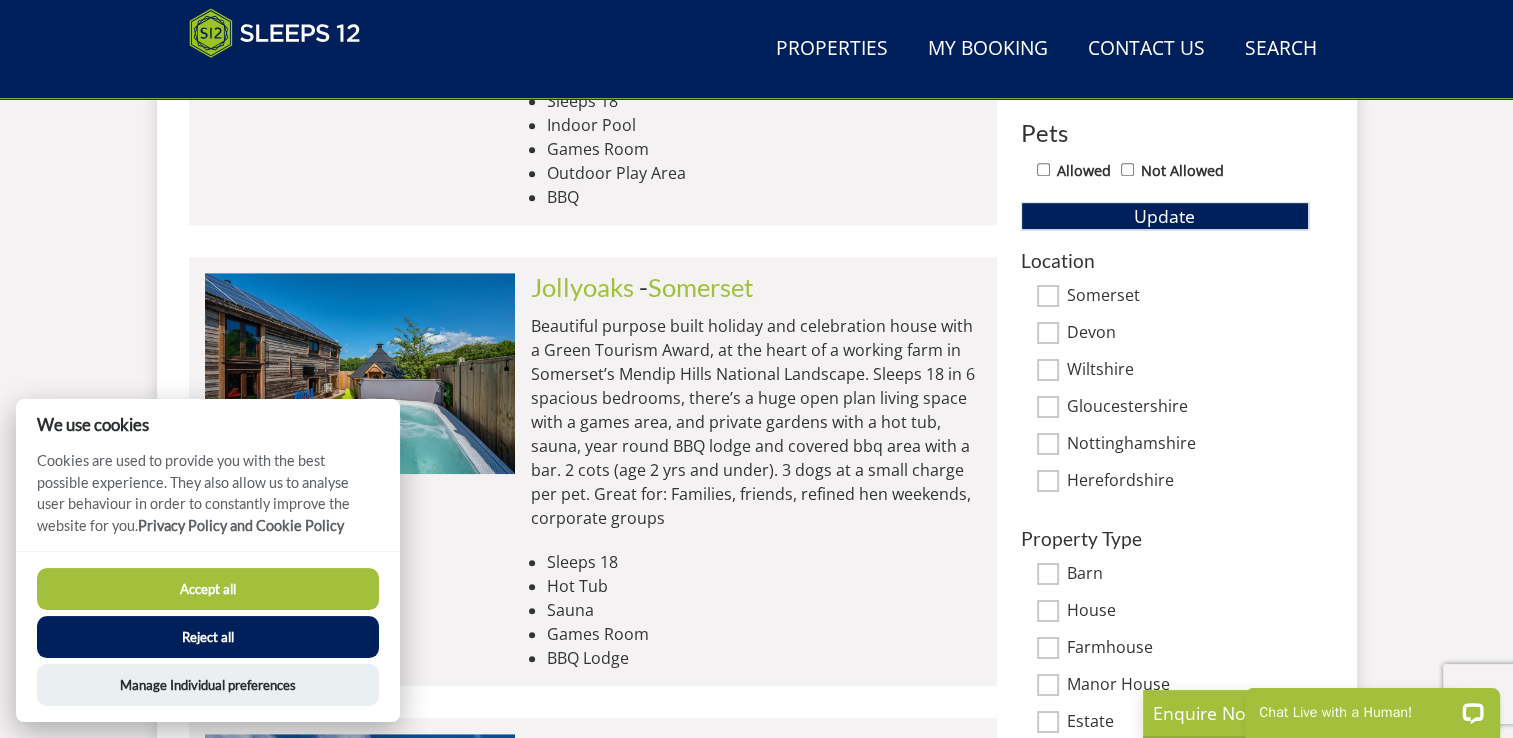 click on "Herefordshire" at bounding box center (1048, 481) 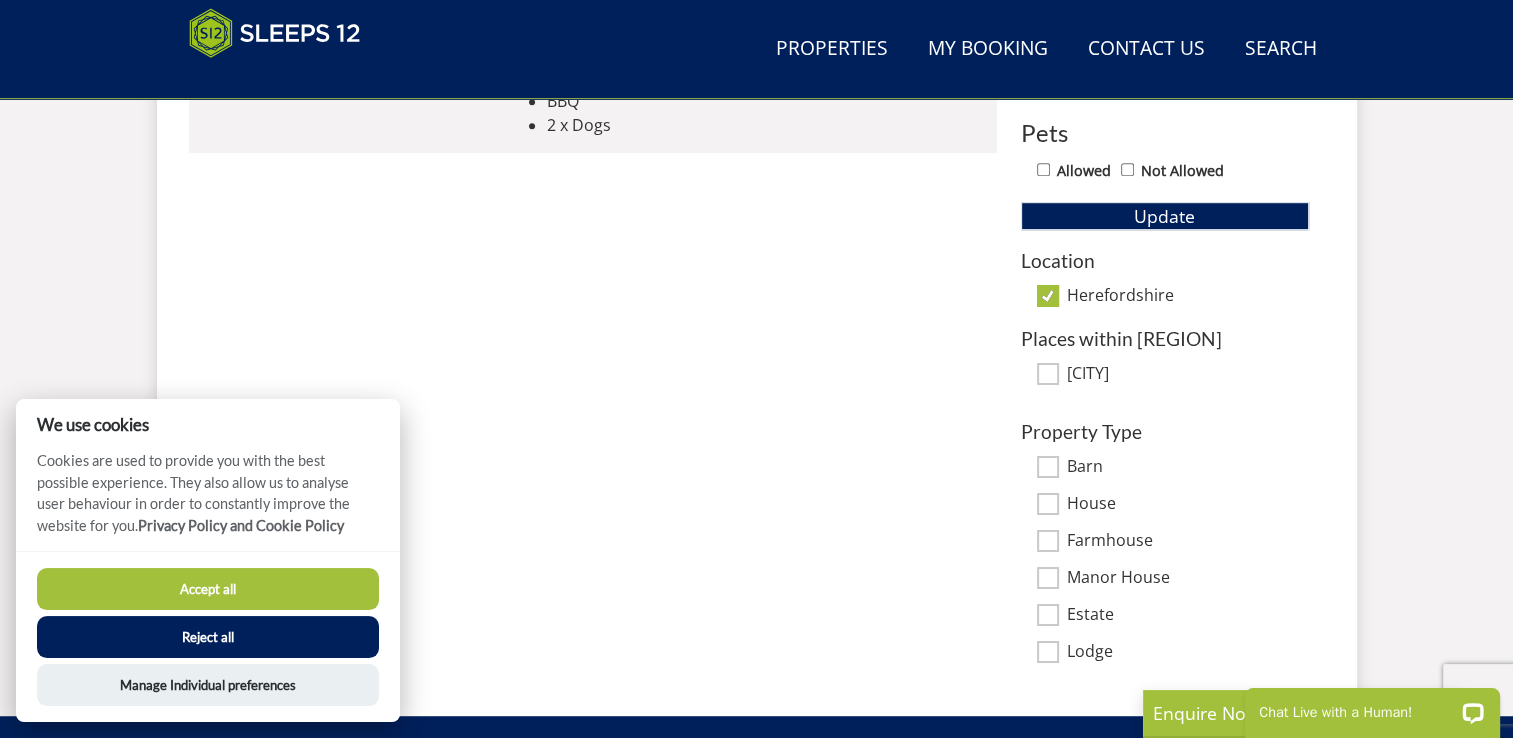 click on "Accept all" at bounding box center [208, 589] 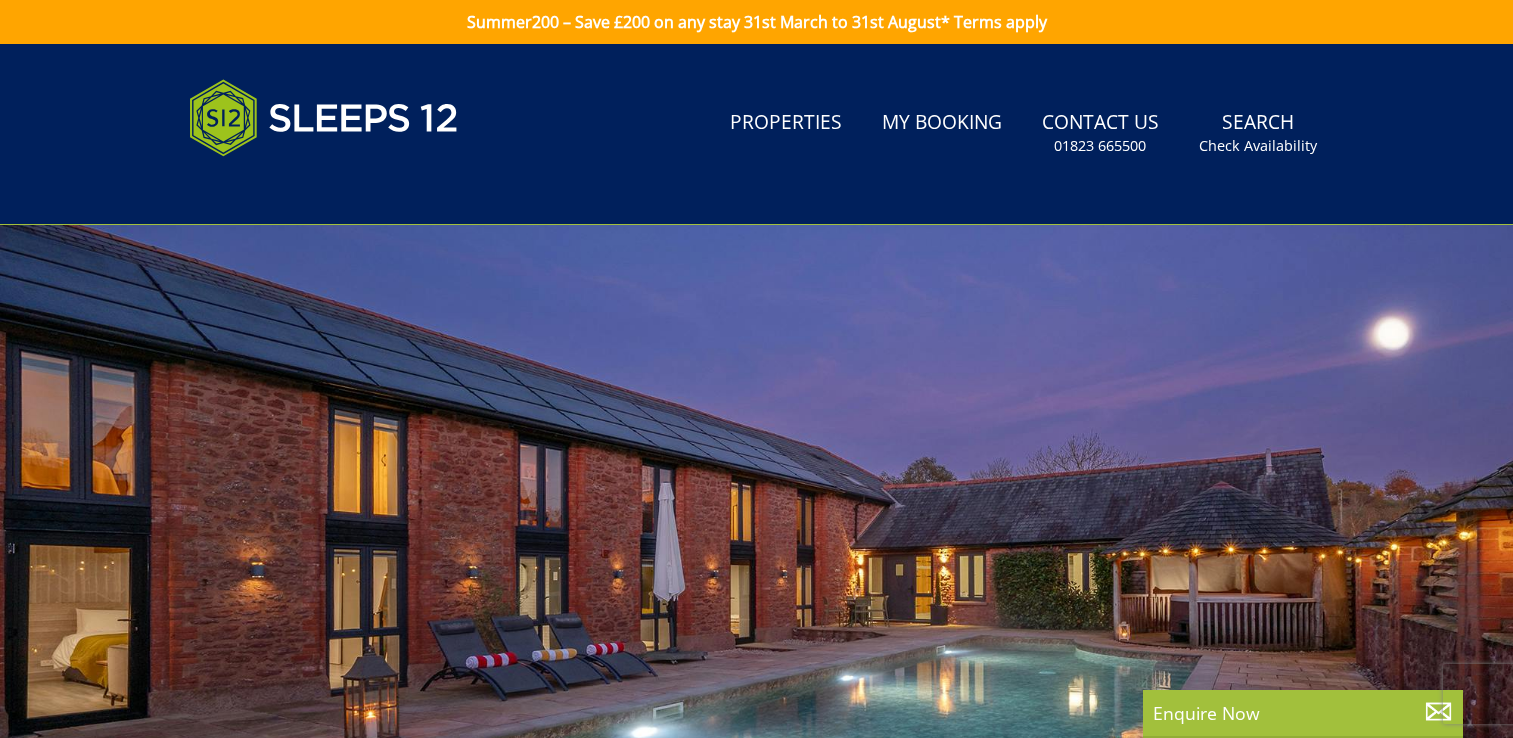 scroll, scrollTop: 872, scrollLeft: 0, axis: vertical 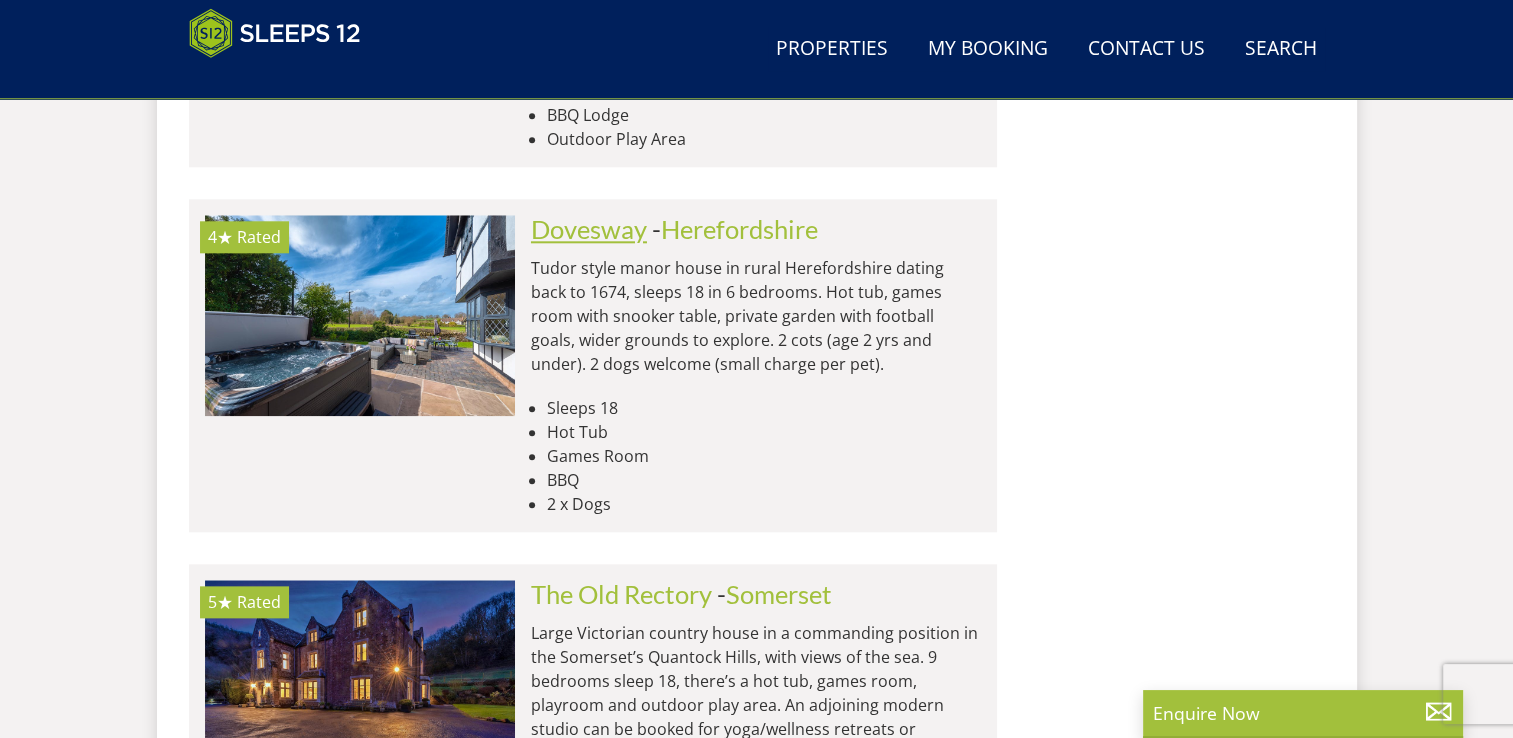 click on "Dovesway" at bounding box center [589, 229] 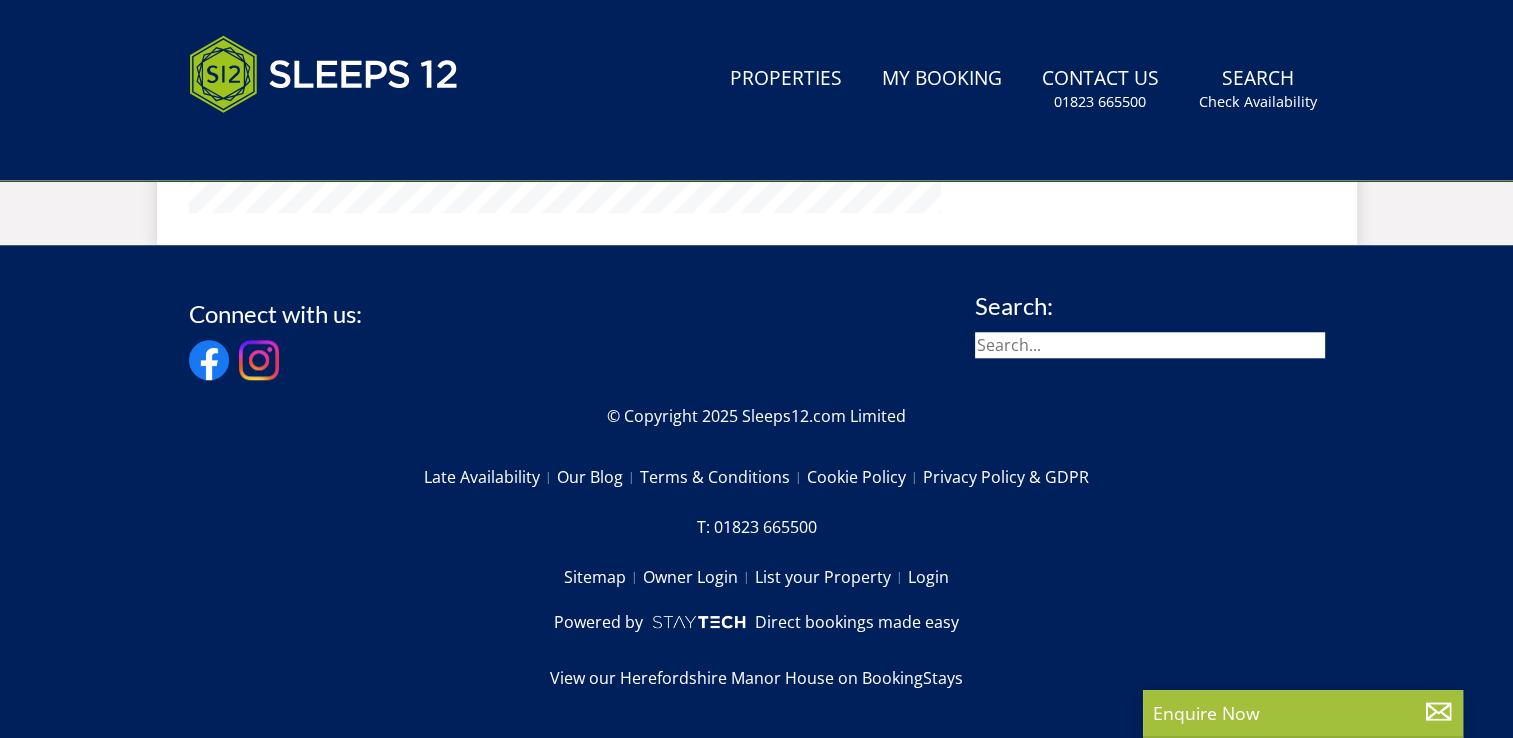 scroll, scrollTop: 0, scrollLeft: 0, axis: both 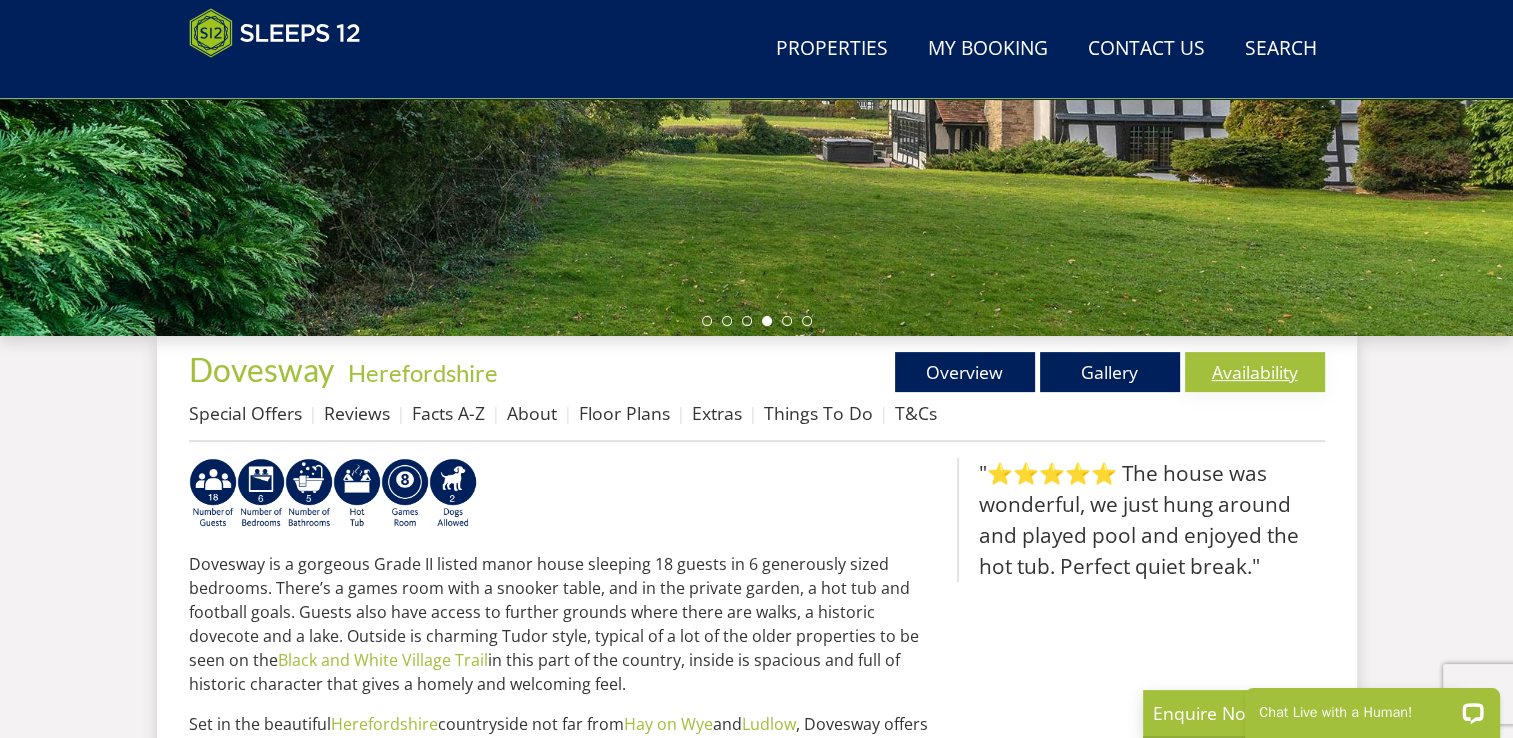 click on "Availability" at bounding box center [1255, 372] 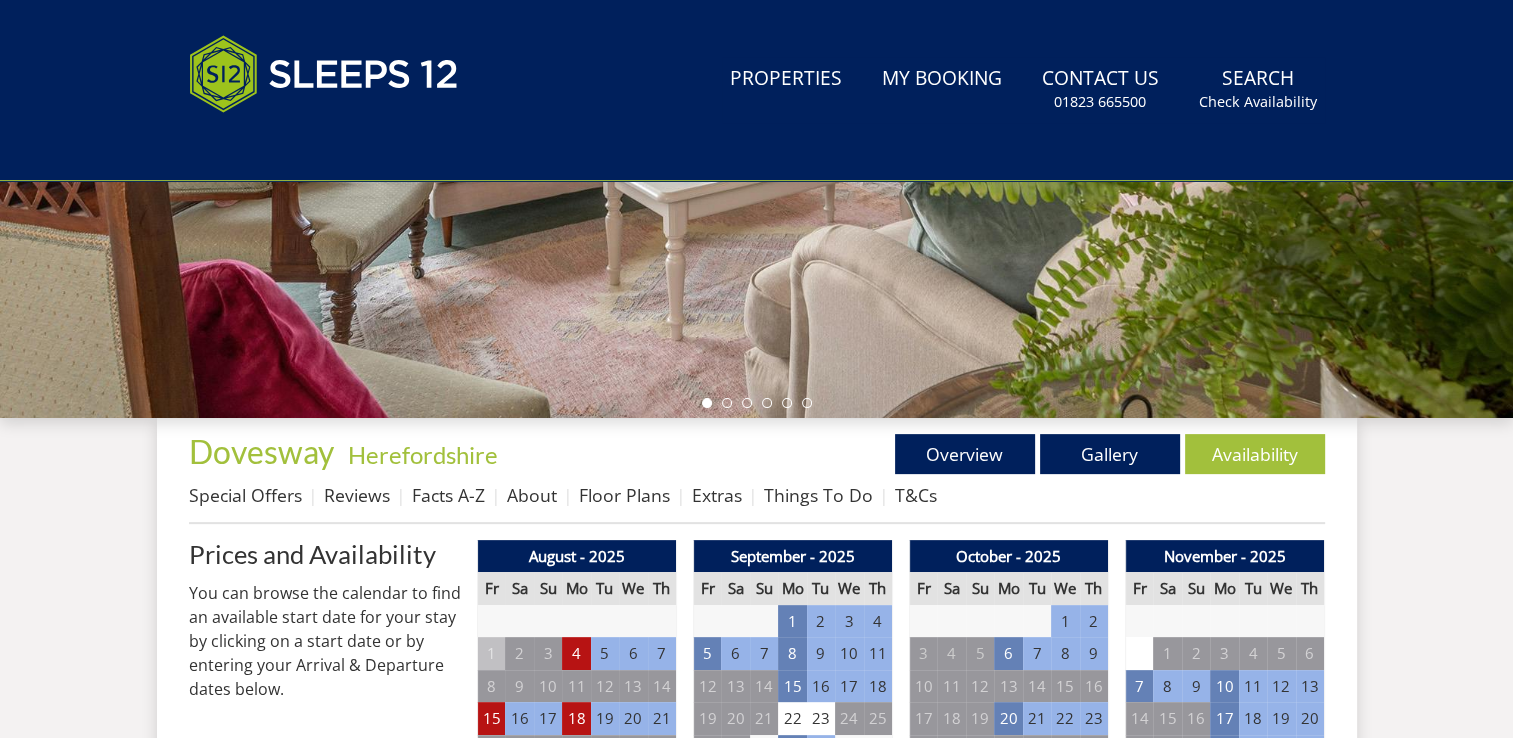 scroll, scrollTop: 0, scrollLeft: 0, axis: both 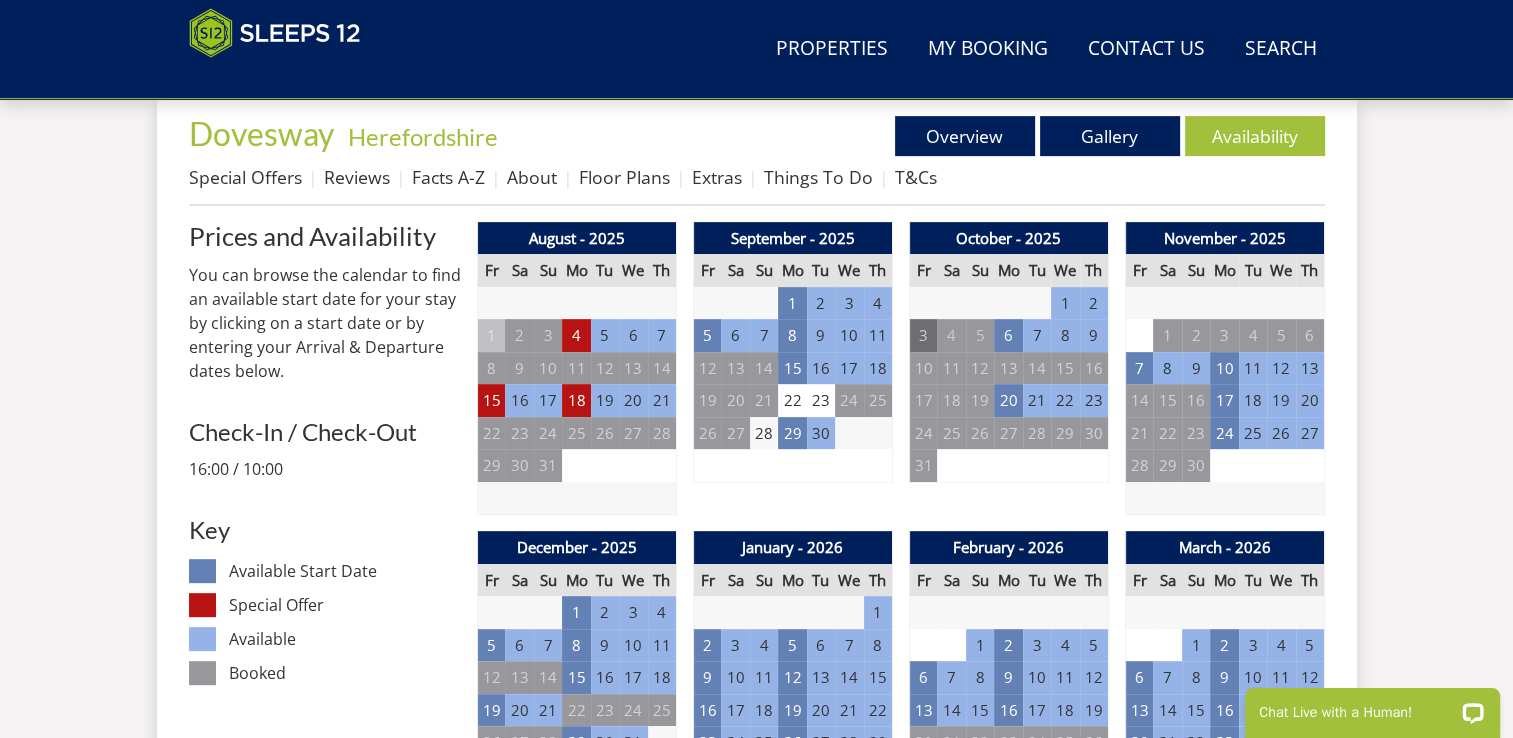 click on "3" at bounding box center (923, 335) 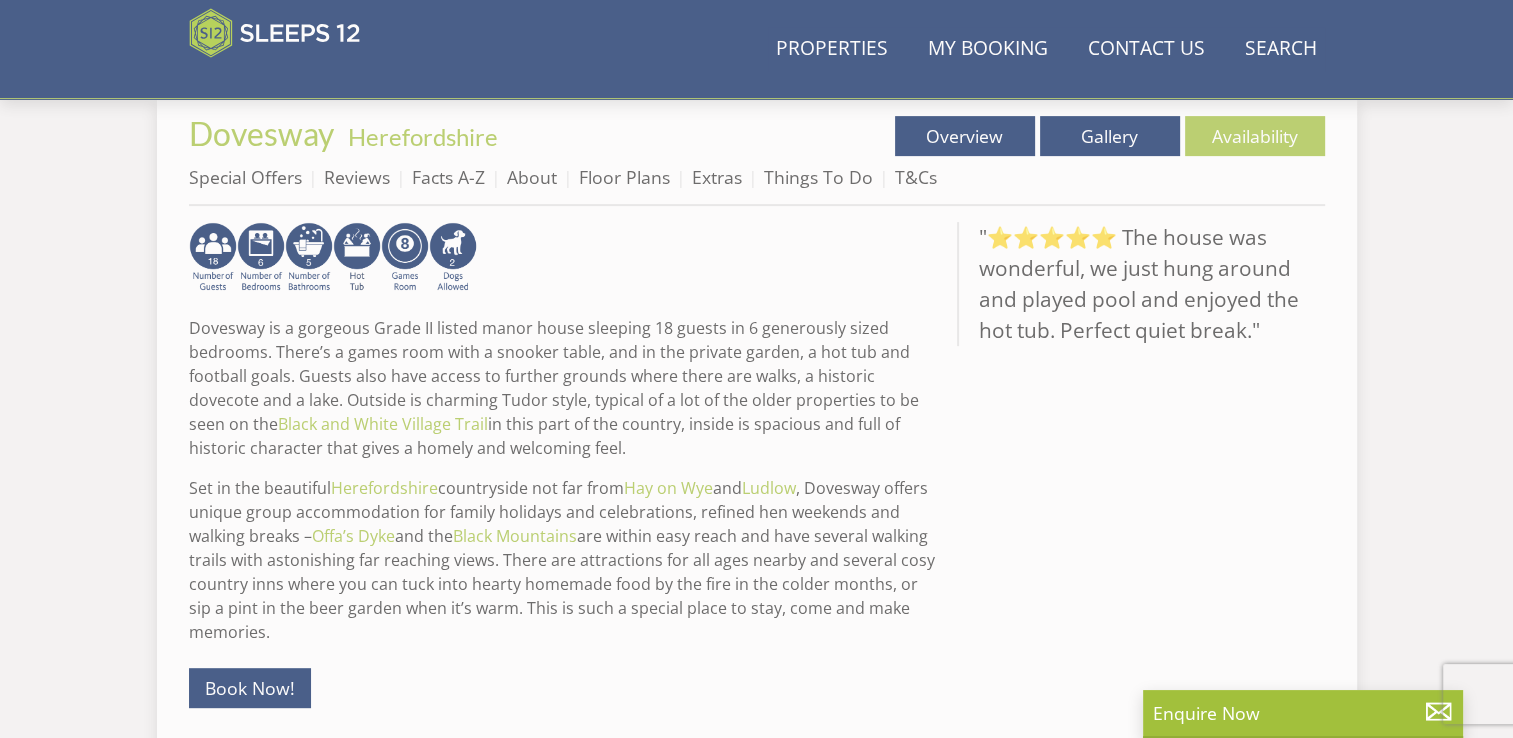 scroll, scrollTop: 507, scrollLeft: 0, axis: vertical 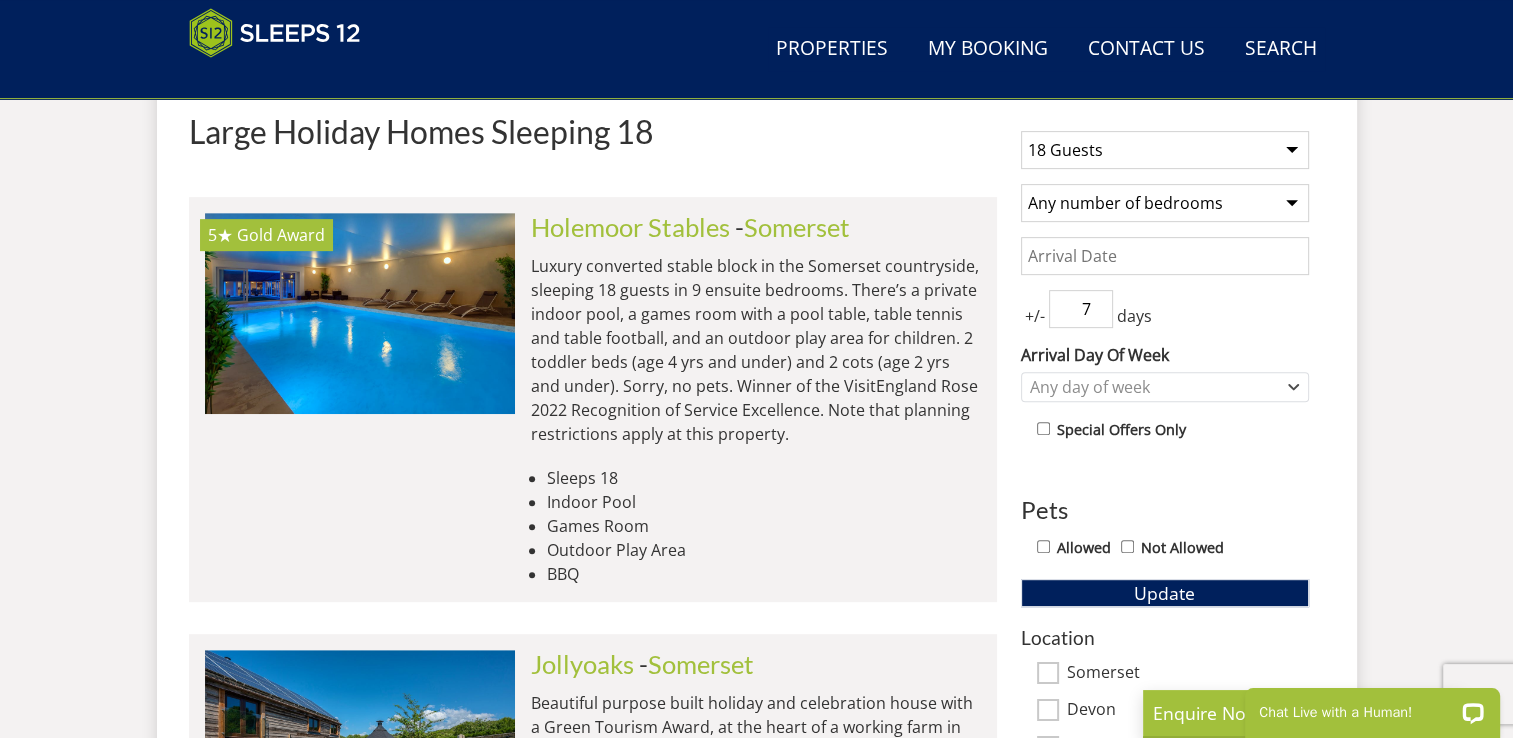 click on "Date" at bounding box center [1165, 256] 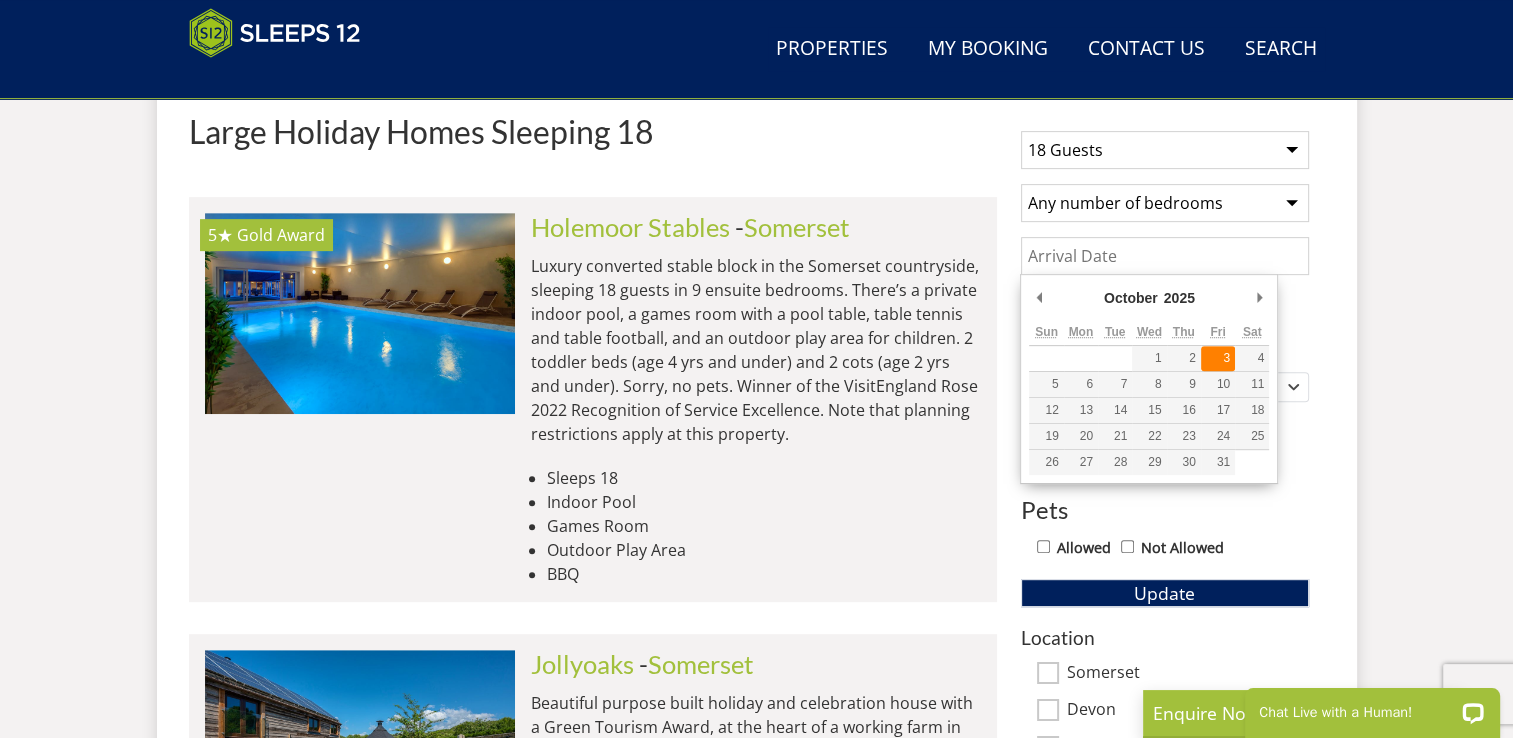 type on "[DATE]" 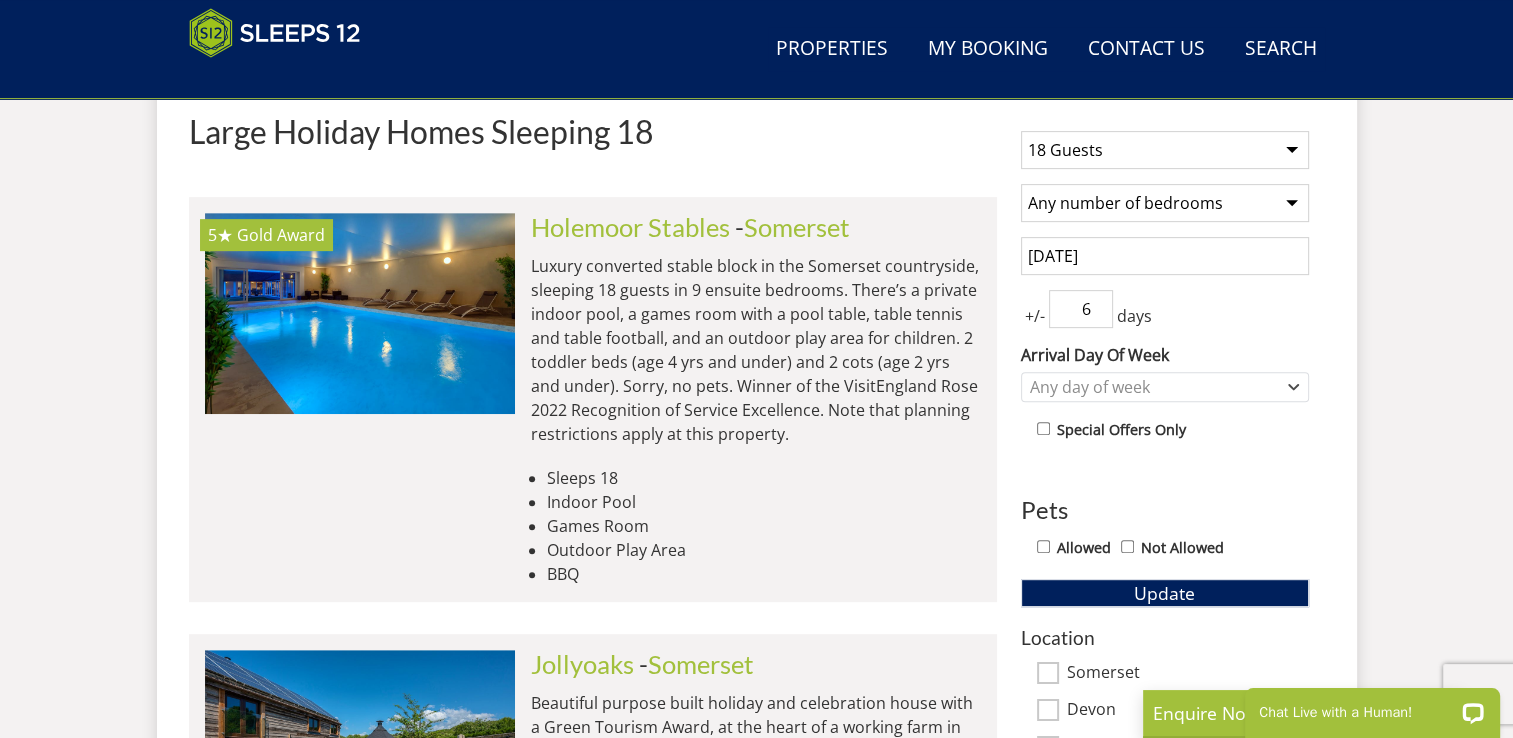 click on "6" at bounding box center [1081, 309] 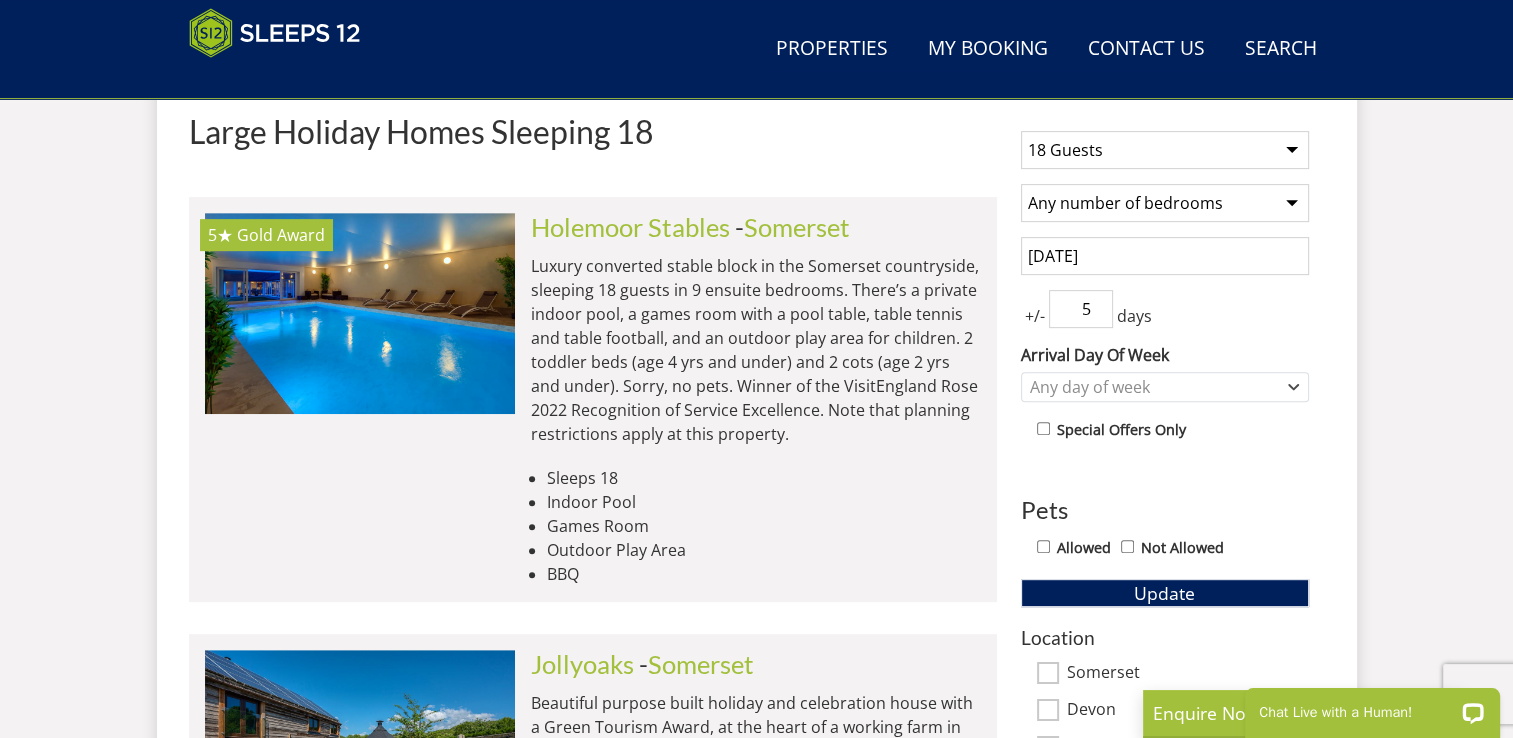 click on "5" at bounding box center (1081, 309) 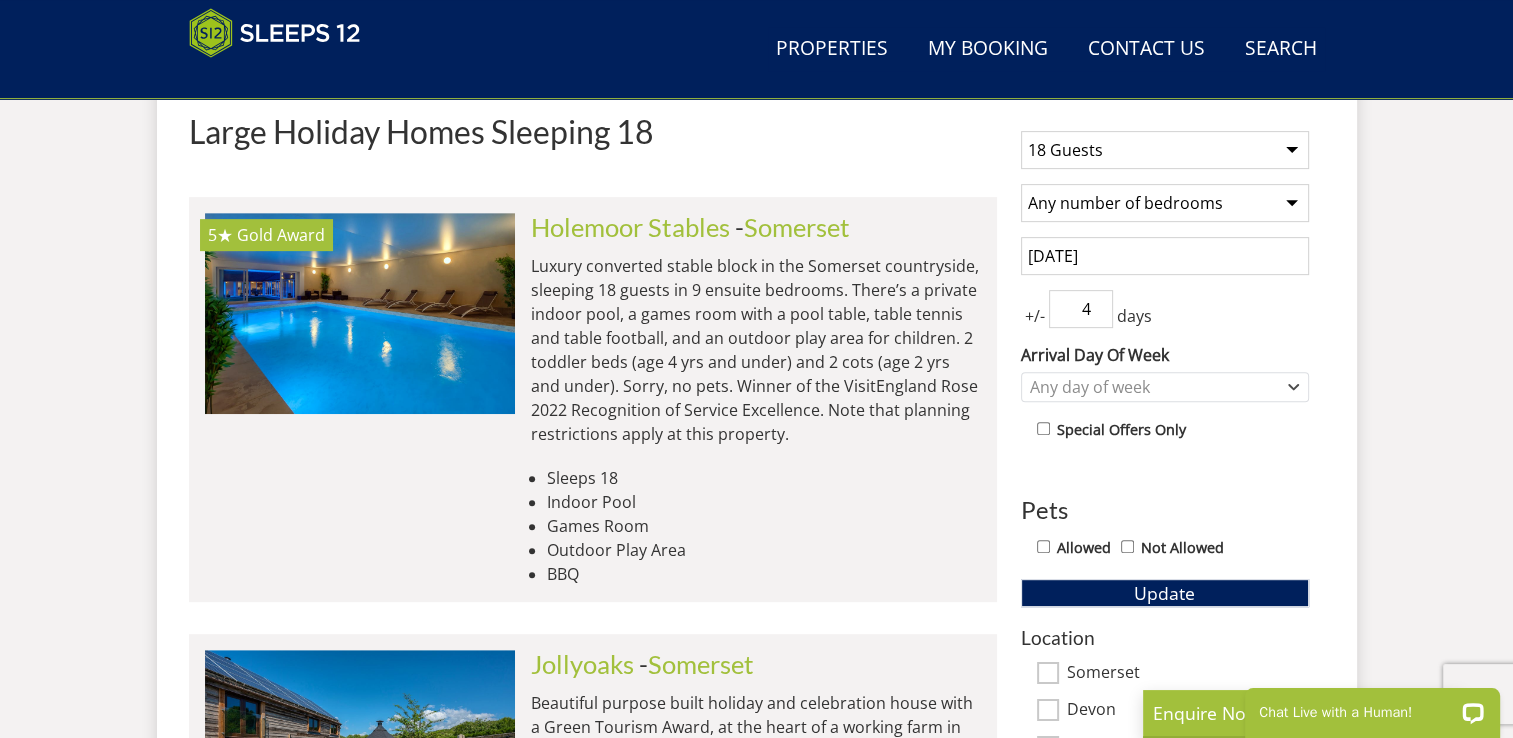 click on "4" at bounding box center (1081, 309) 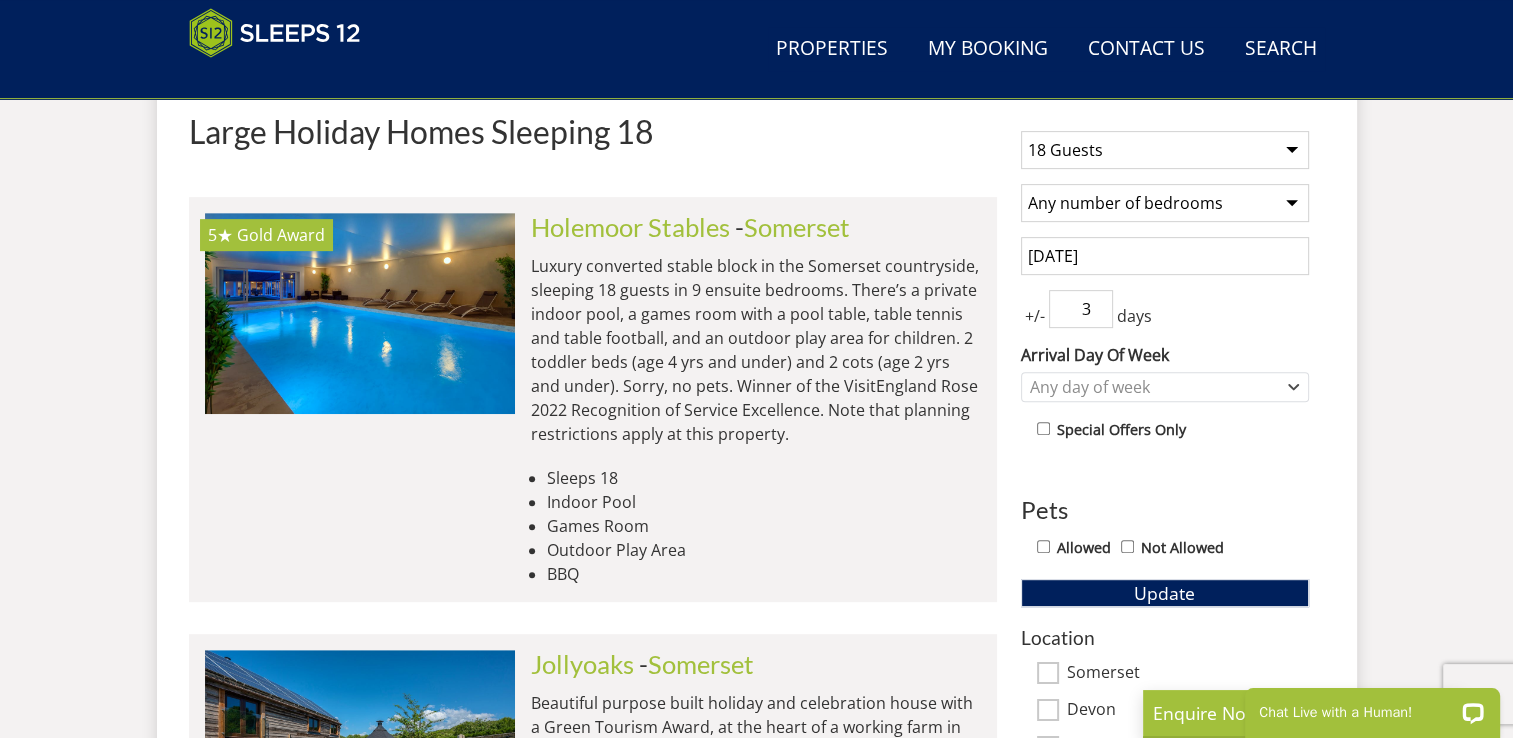 click on "3" at bounding box center [1081, 309] 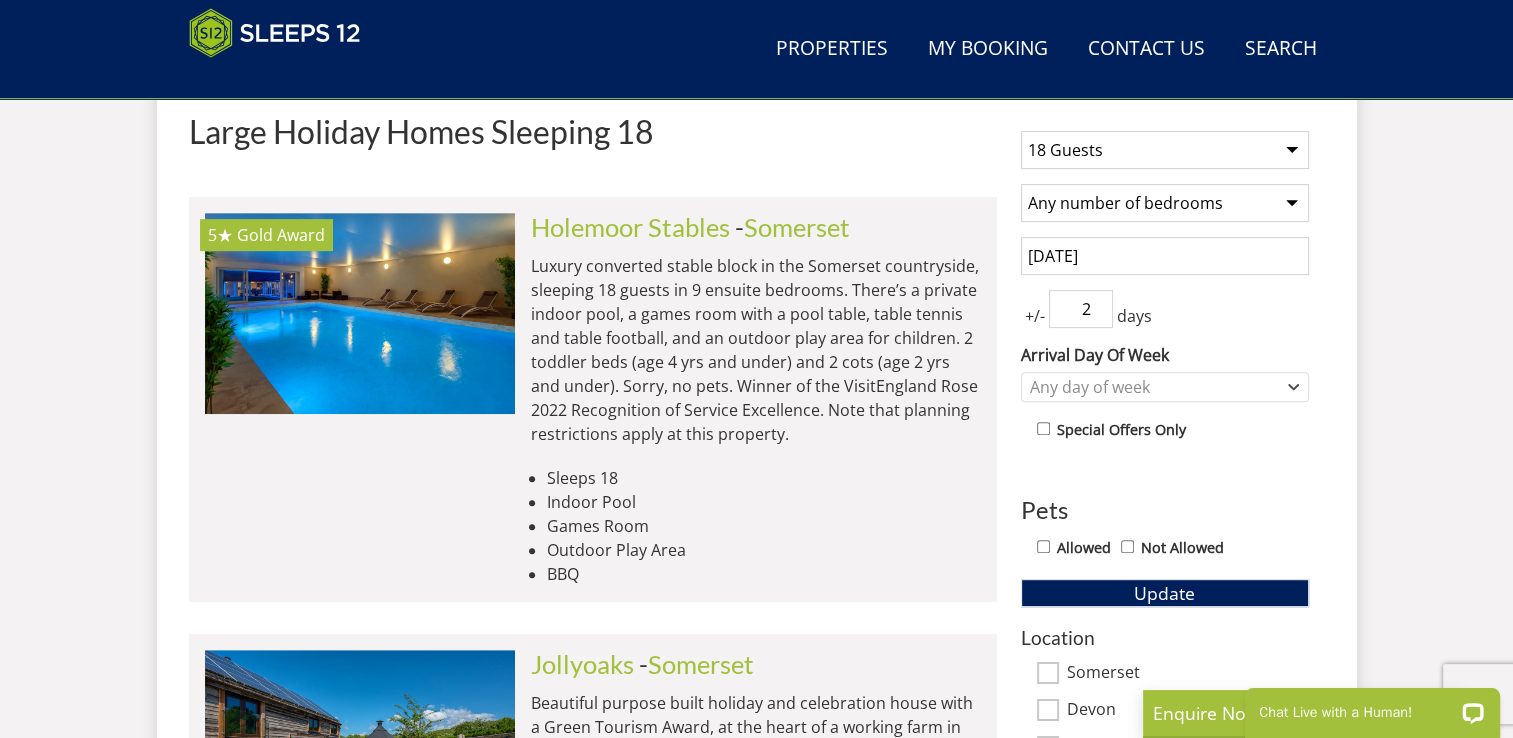 type on "2" 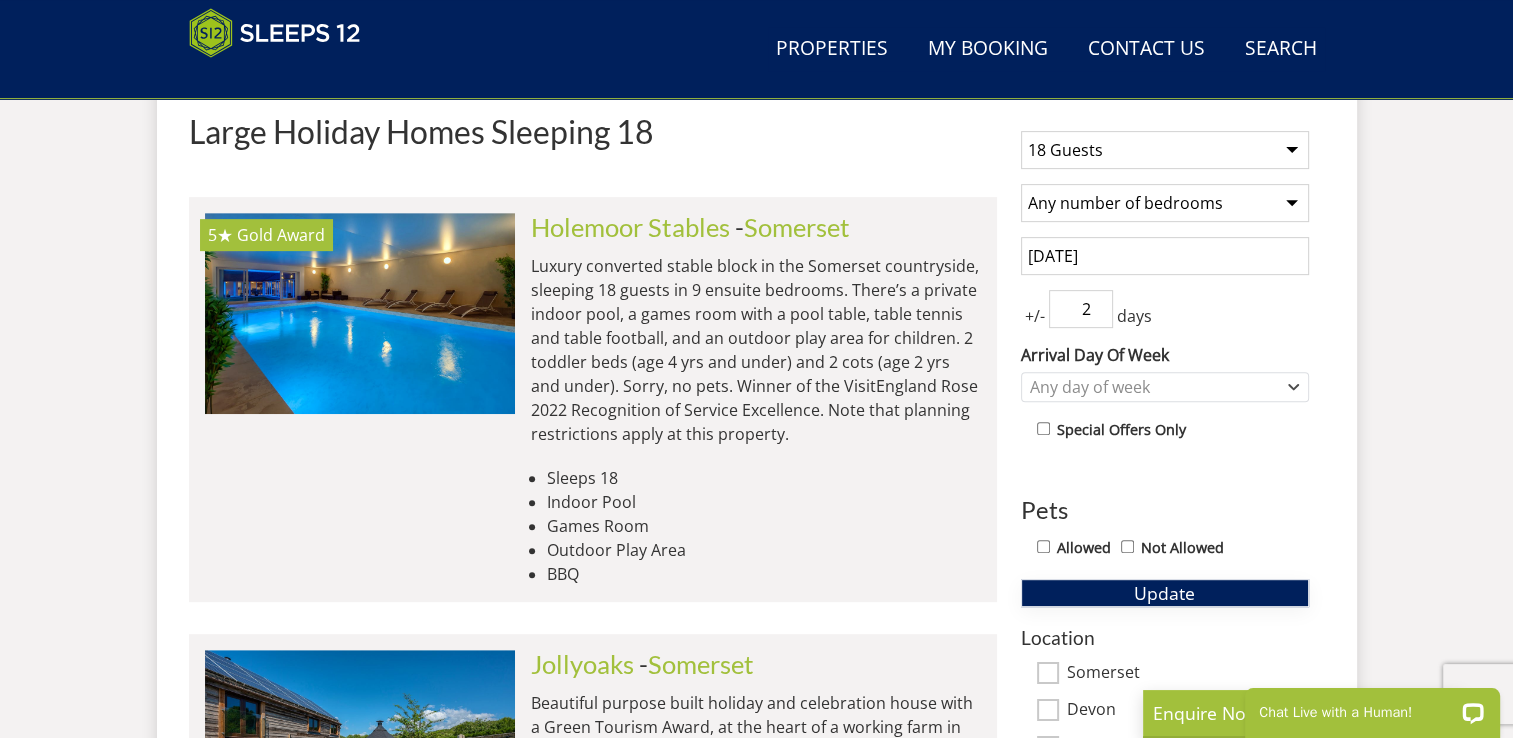 click on "Update" at bounding box center (1164, 593) 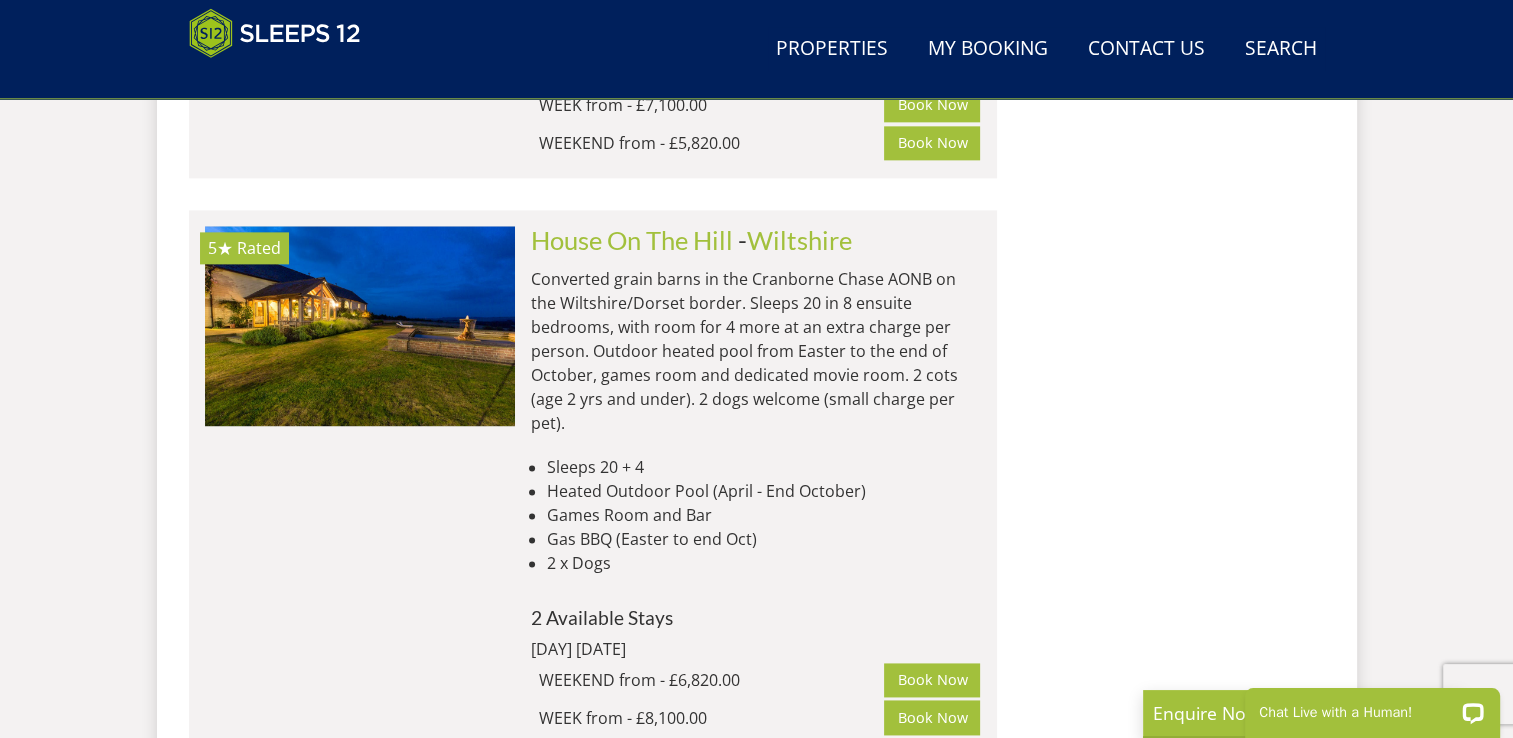 scroll, scrollTop: 2586, scrollLeft: 0, axis: vertical 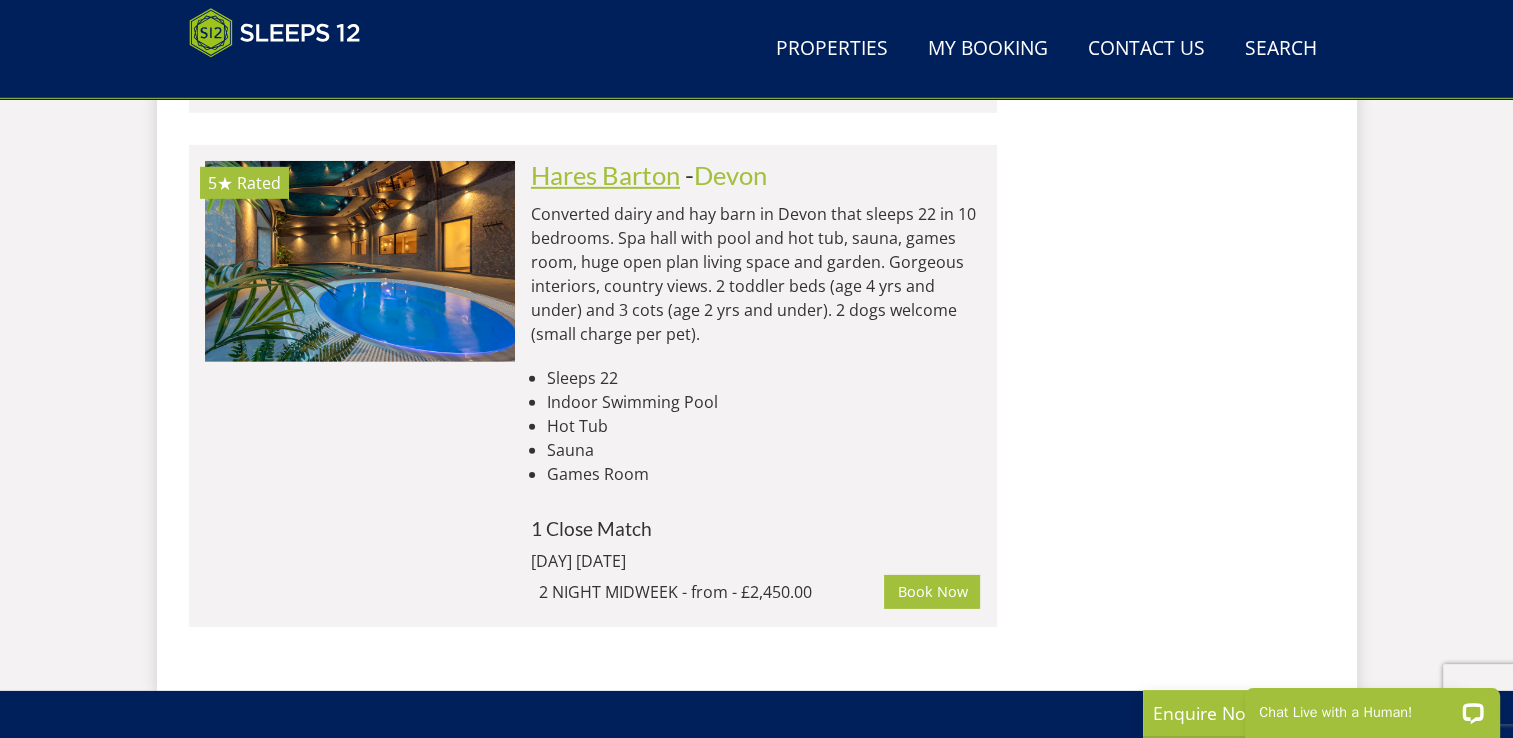 click on "Hares Barton" at bounding box center [605, 175] 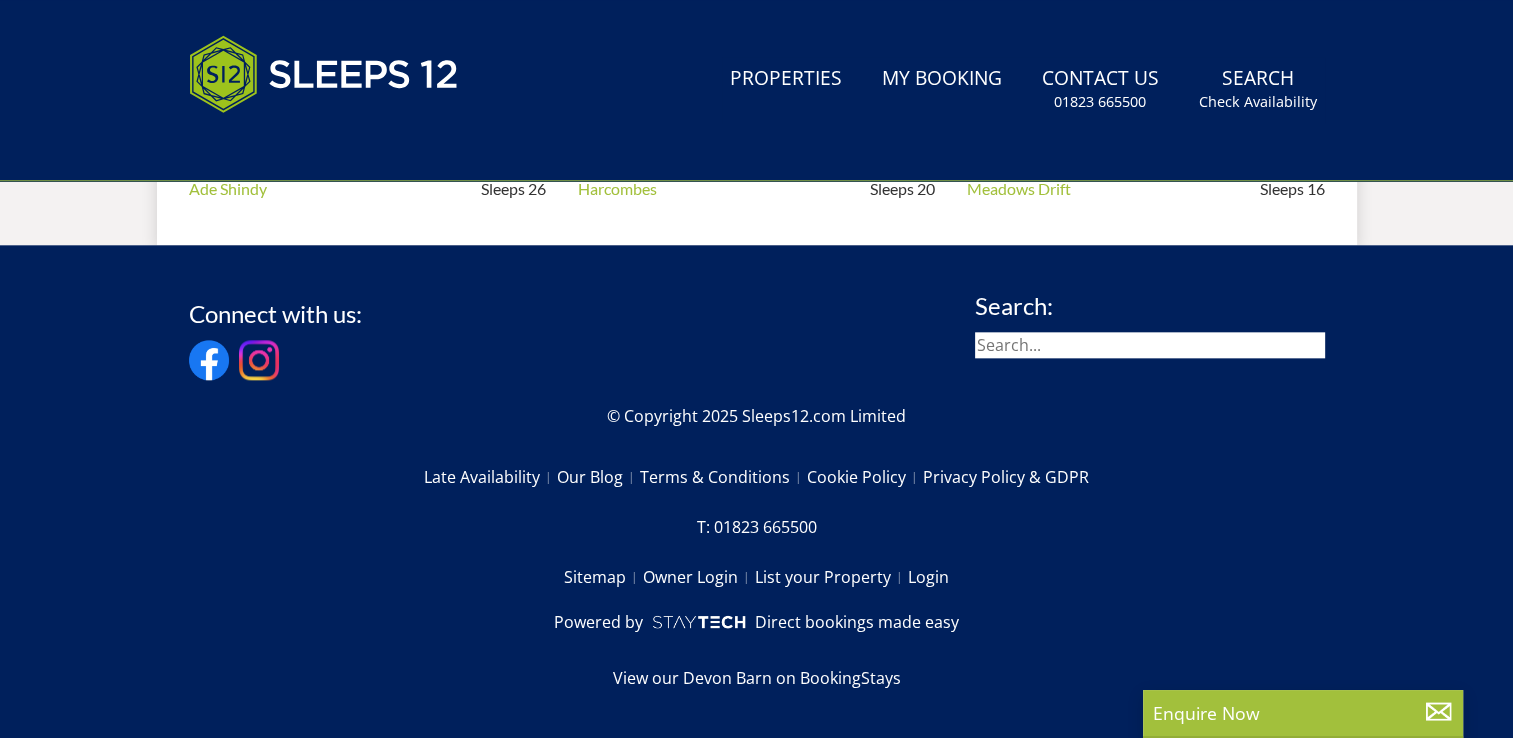 scroll, scrollTop: 0, scrollLeft: 0, axis: both 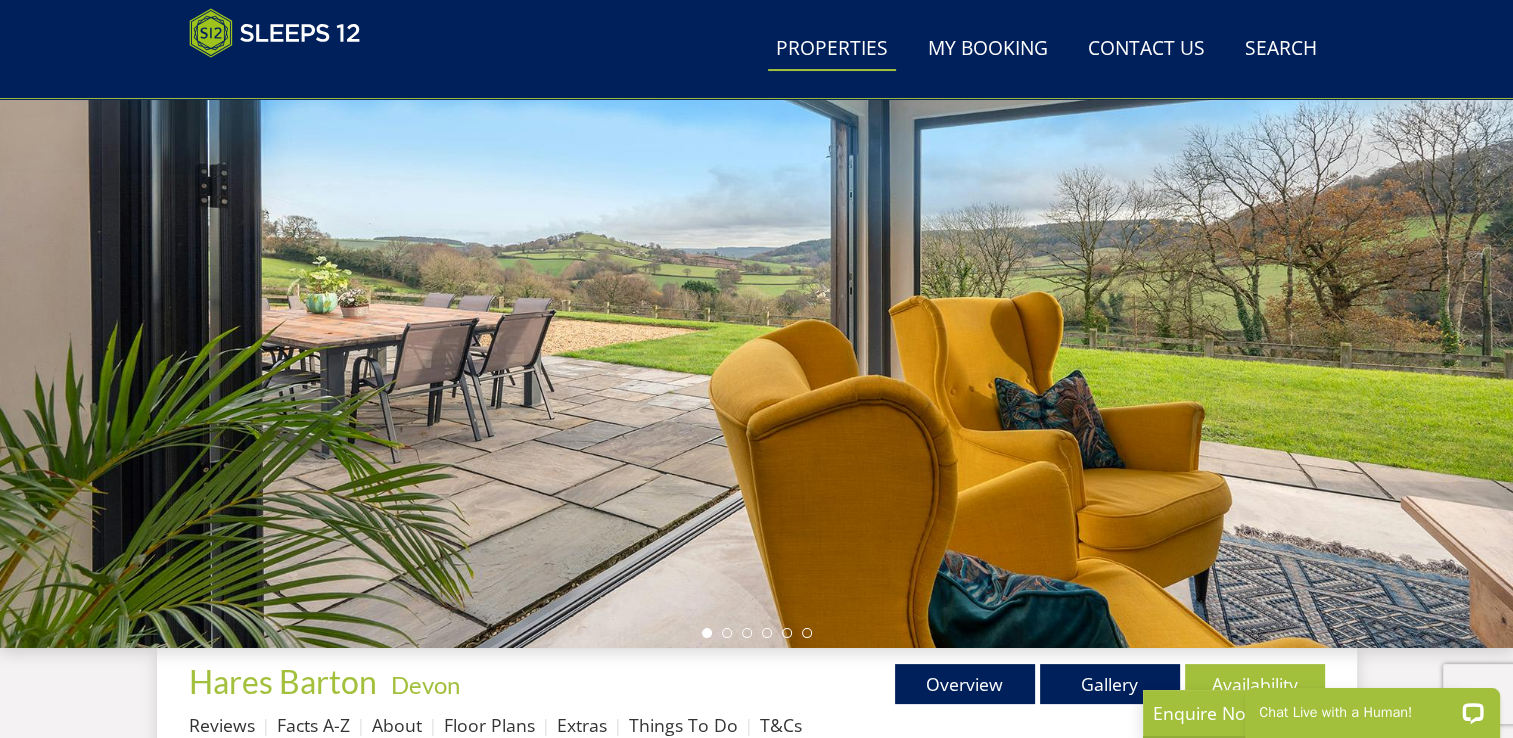 click on "Properties" at bounding box center [832, 49] 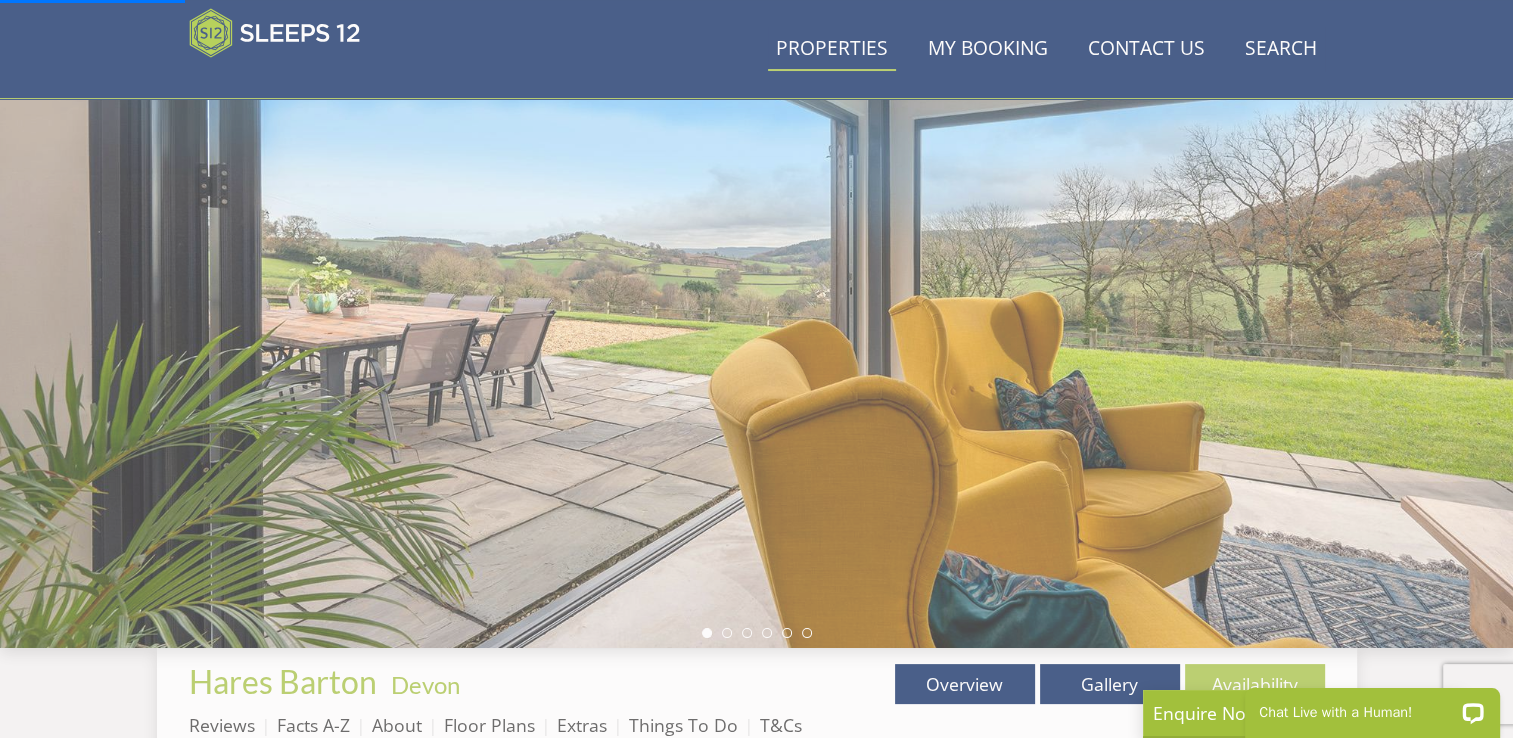 scroll, scrollTop: 0, scrollLeft: 0, axis: both 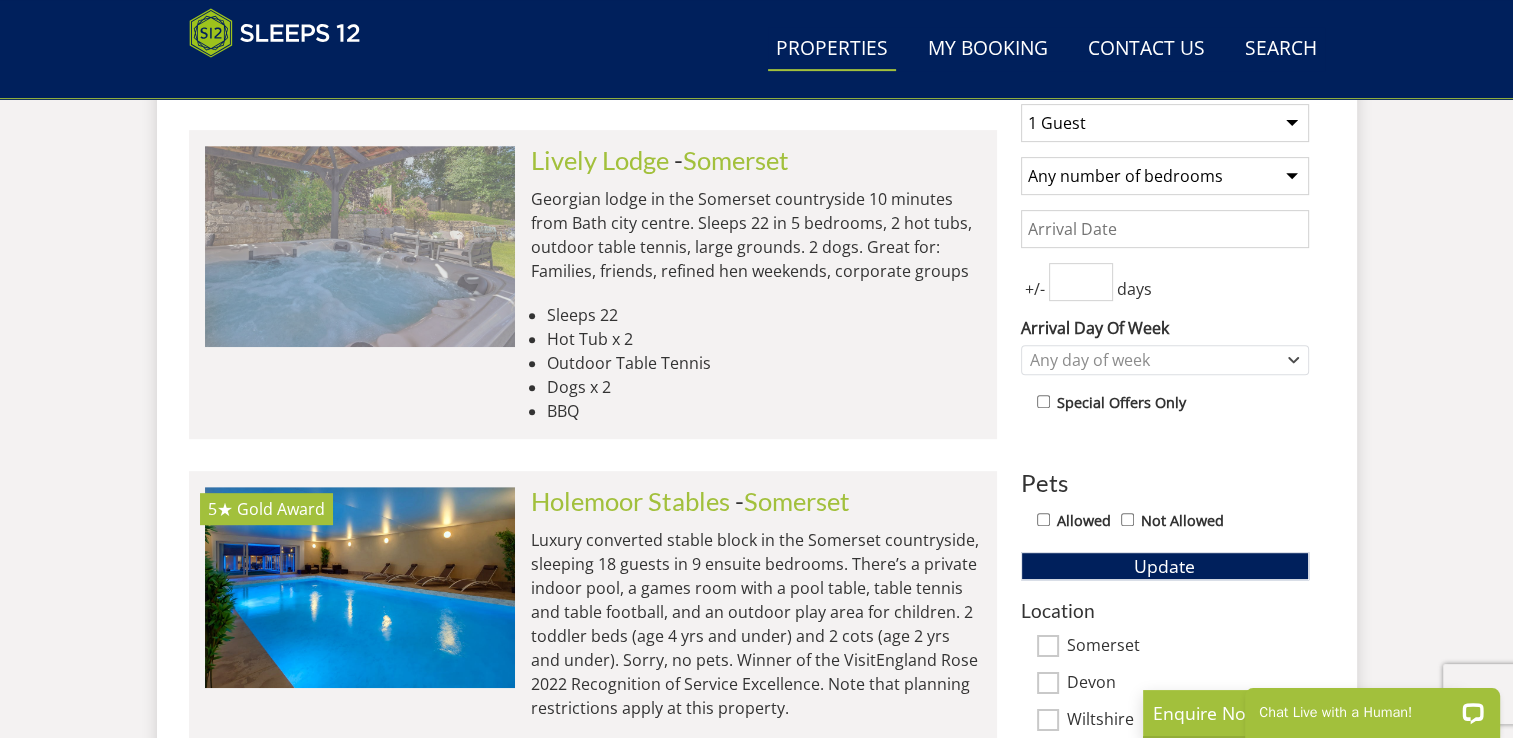 click at bounding box center (360, 246) 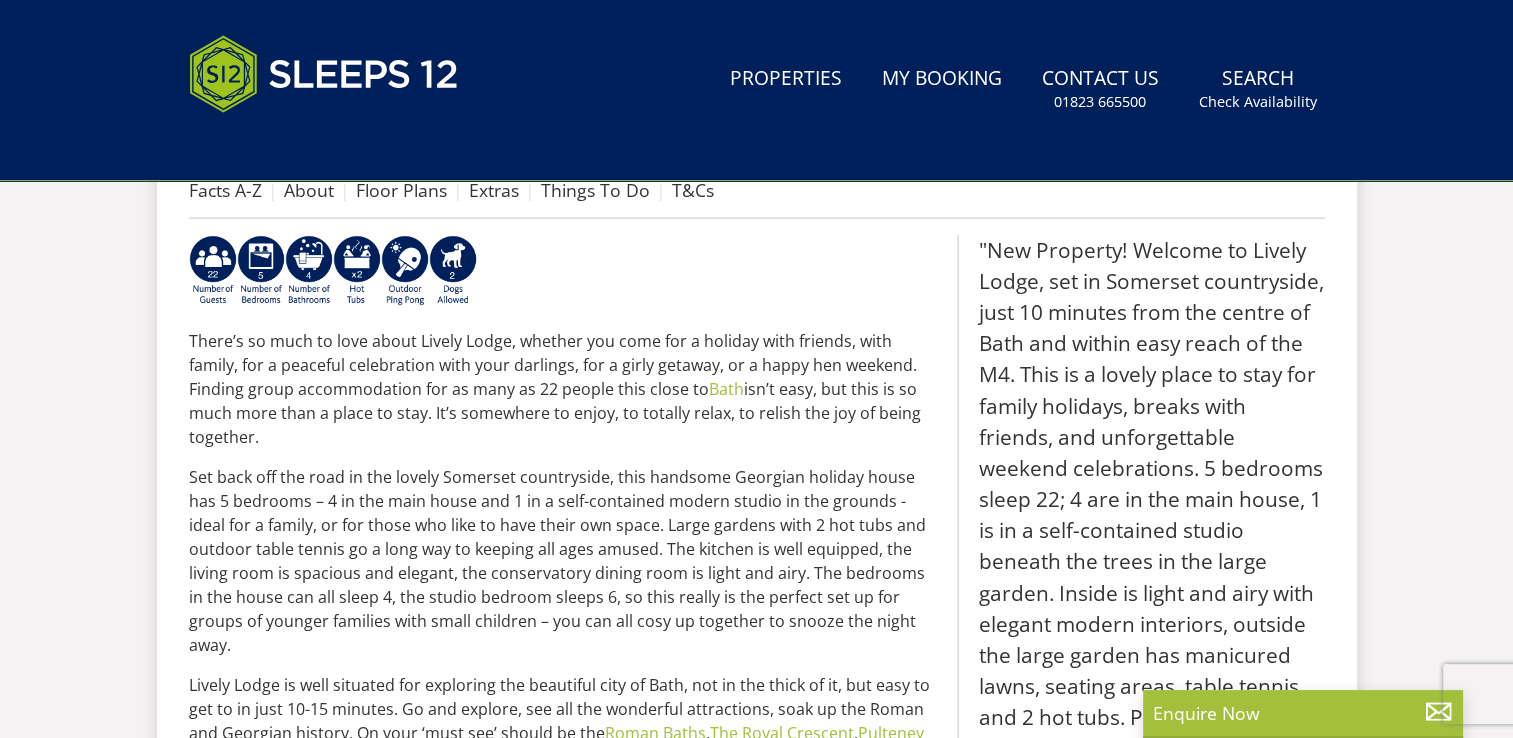 scroll, scrollTop: 0, scrollLeft: 0, axis: both 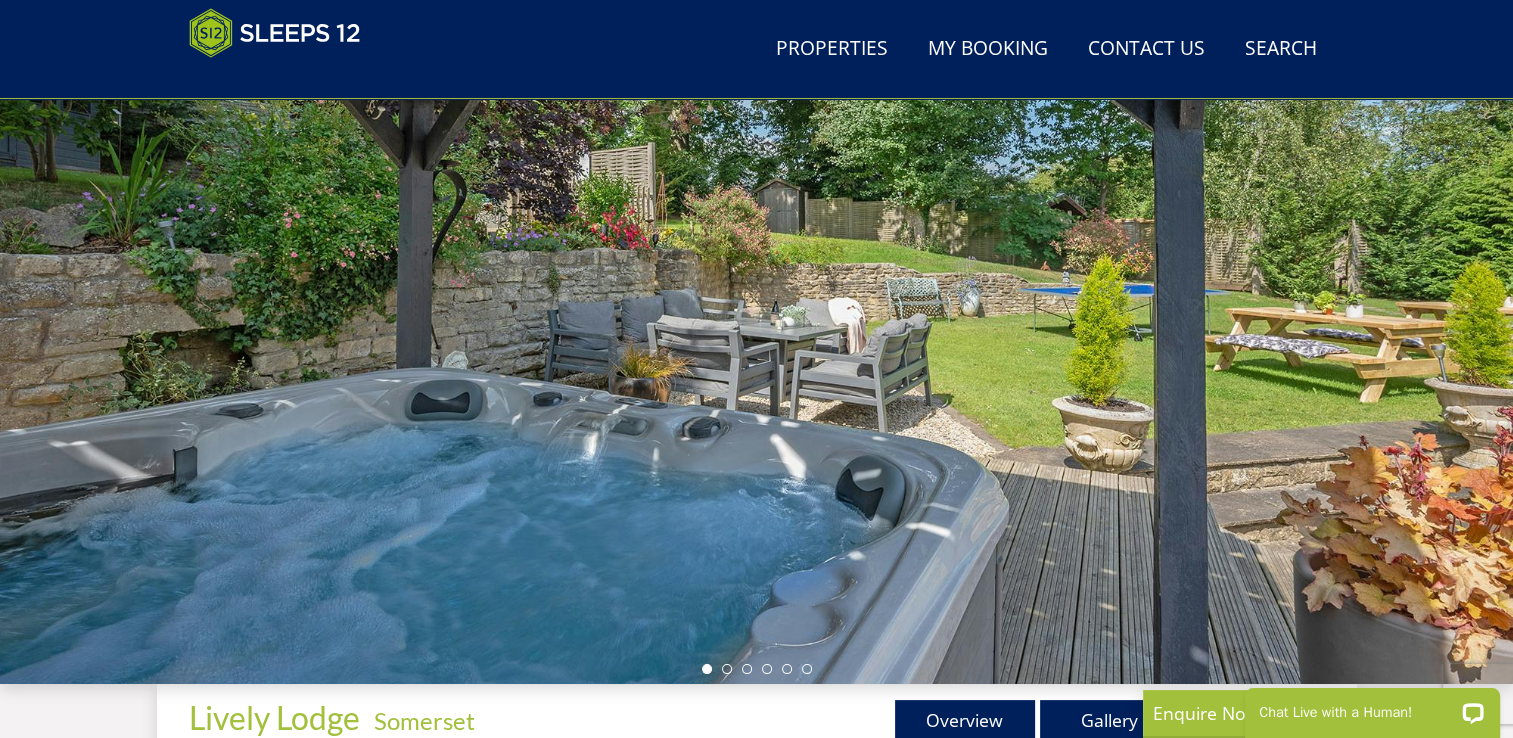 click at bounding box center (756, 334) 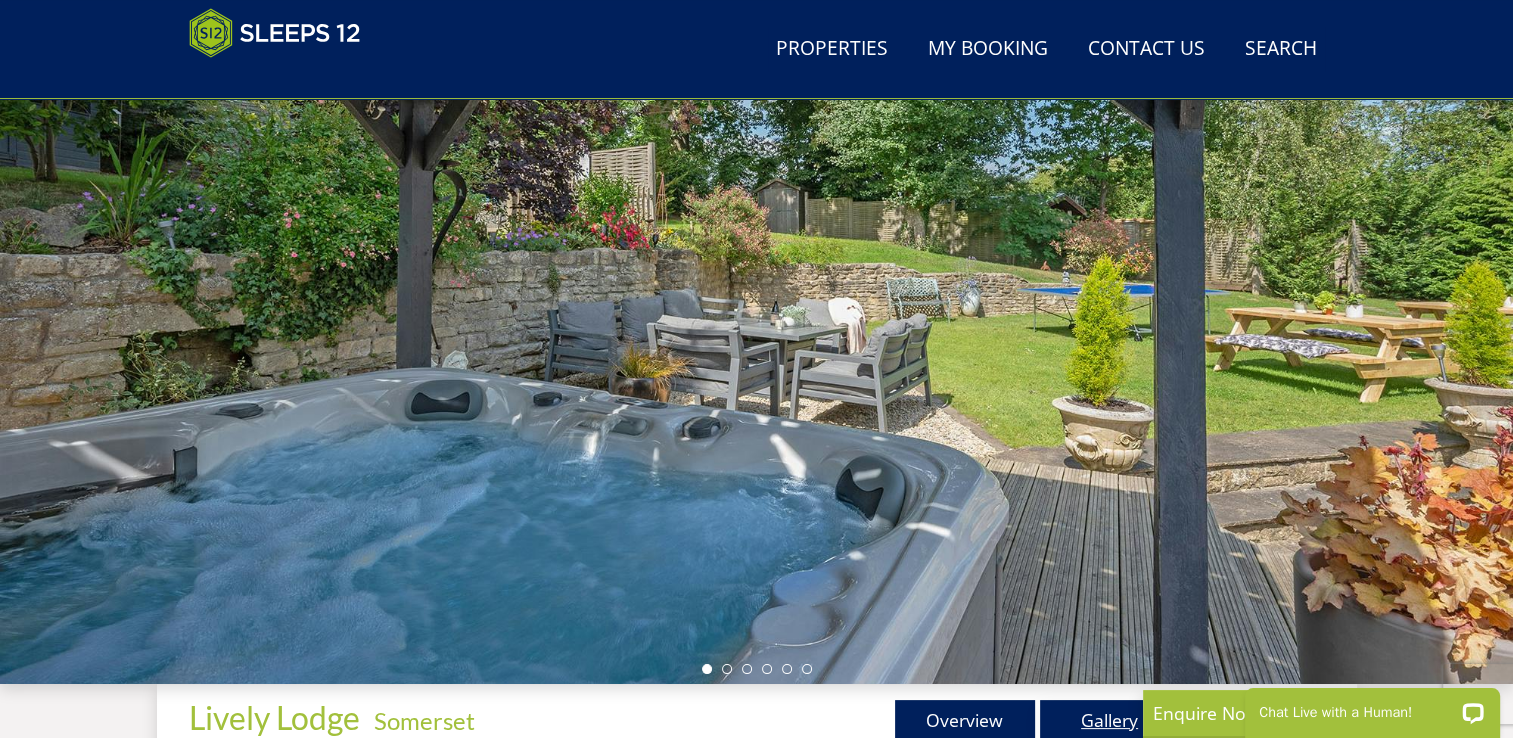 click on "Gallery" at bounding box center (1110, 720) 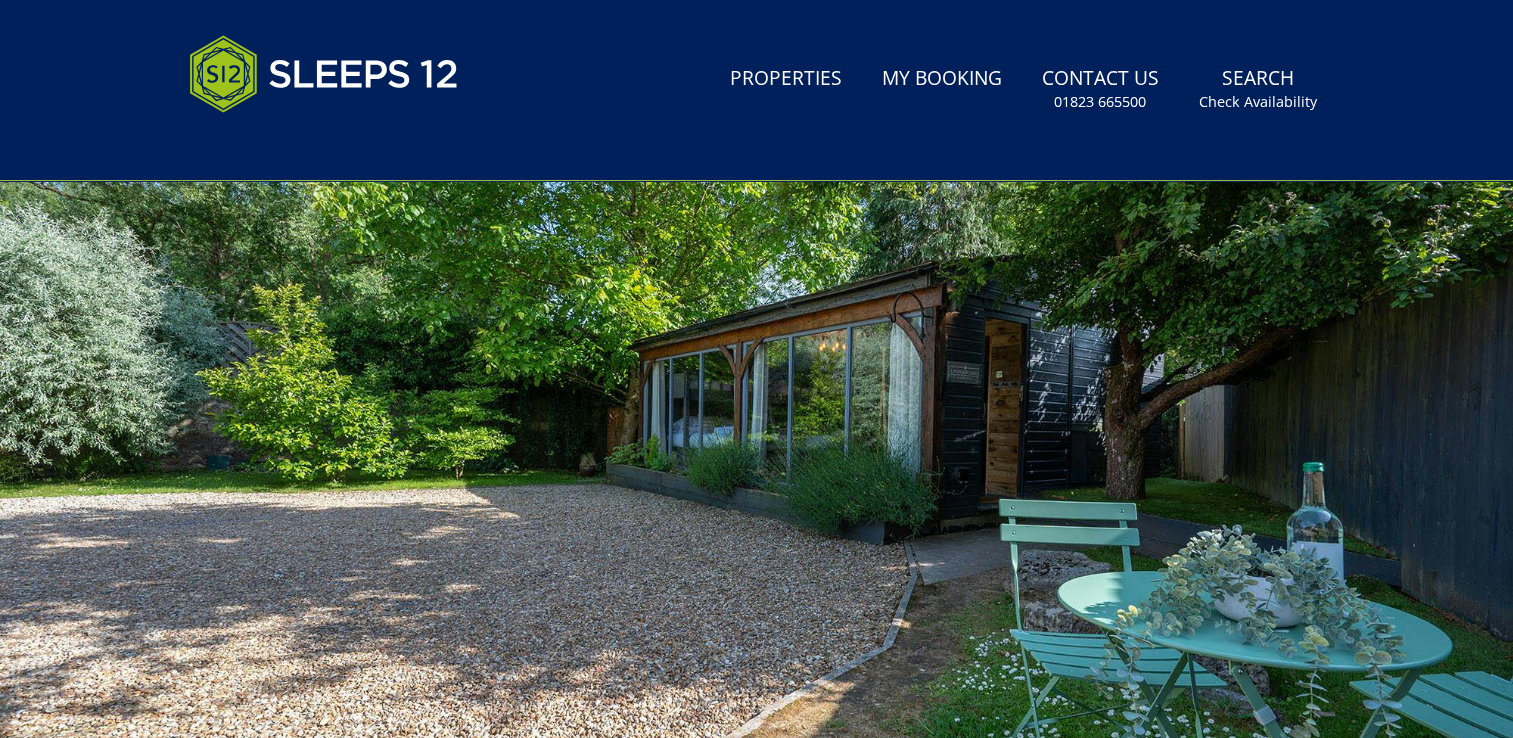 scroll, scrollTop: 0, scrollLeft: 0, axis: both 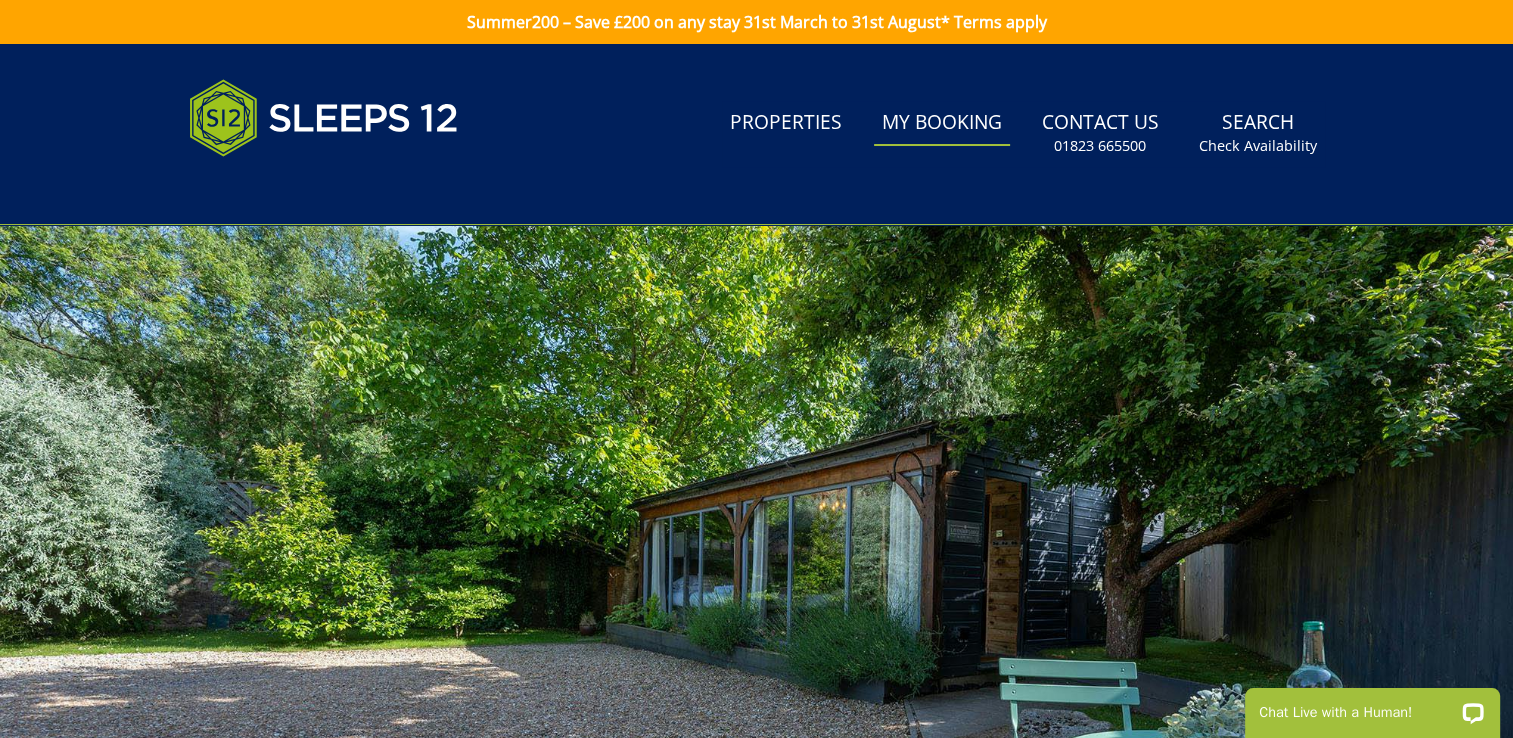 click on "My Booking" at bounding box center (942, 123) 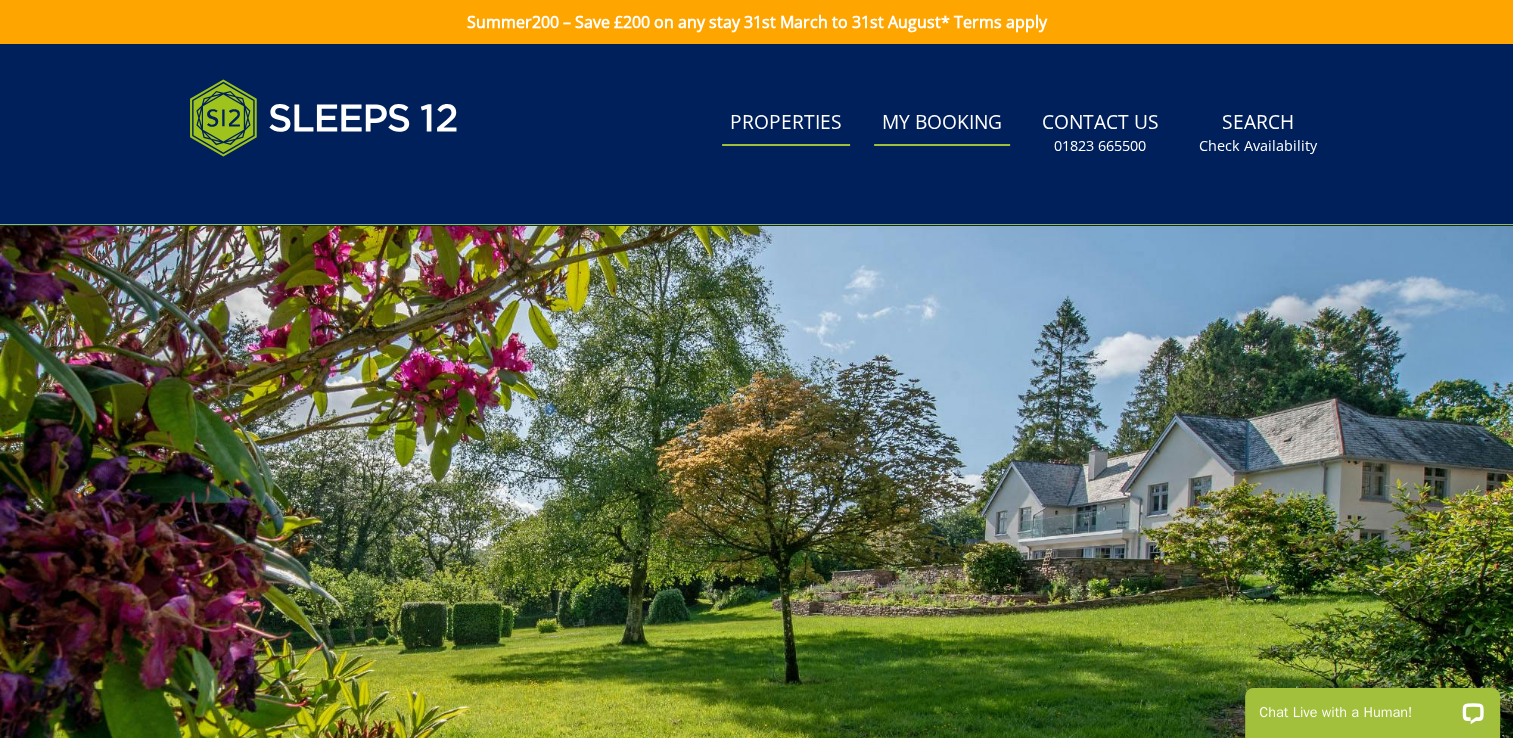 scroll, scrollTop: 0, scrollLeft: 0, axis: both 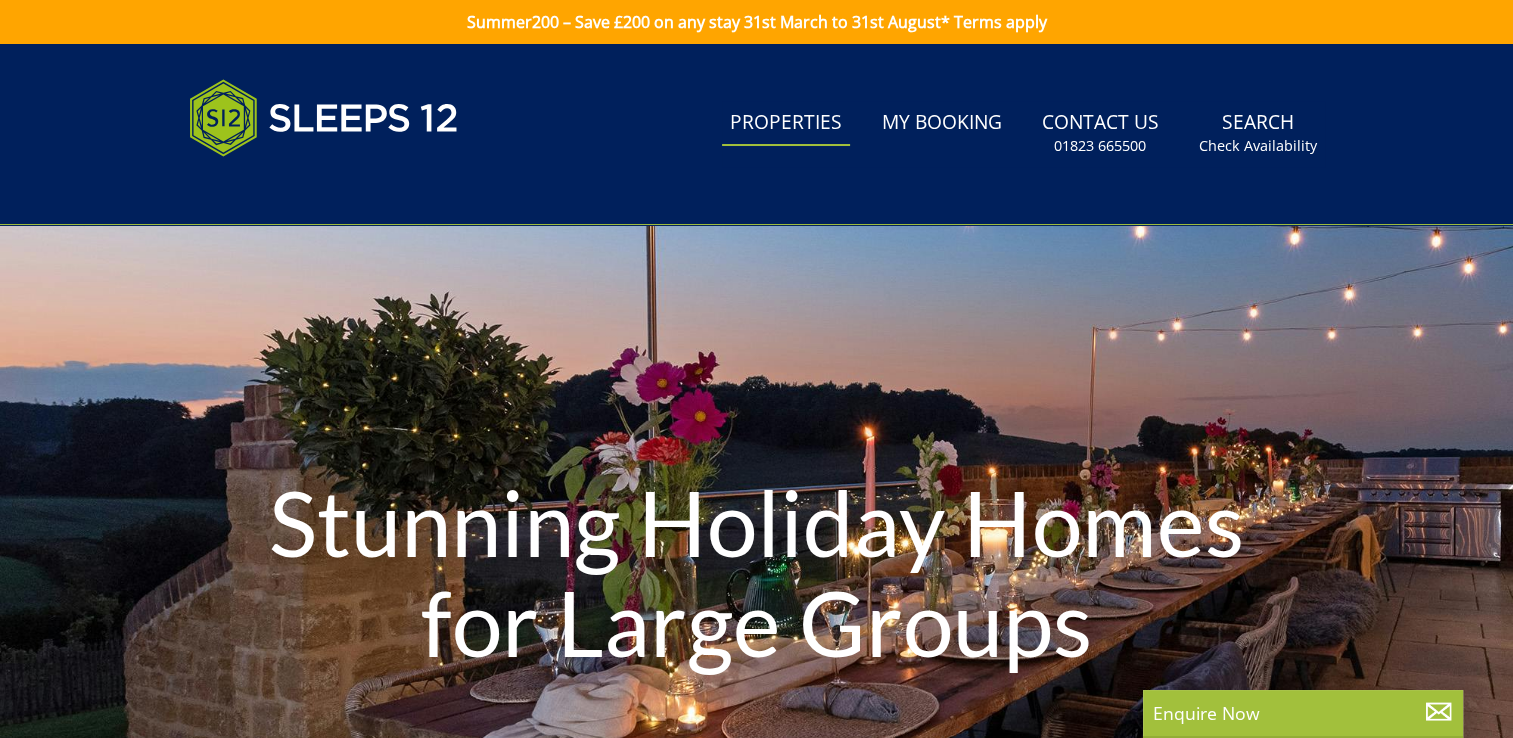 click on "Search
Menu
Properties
My Booking
Contact Us  01823 665500
Search  Check Availability" at bounding box center [757, 134] 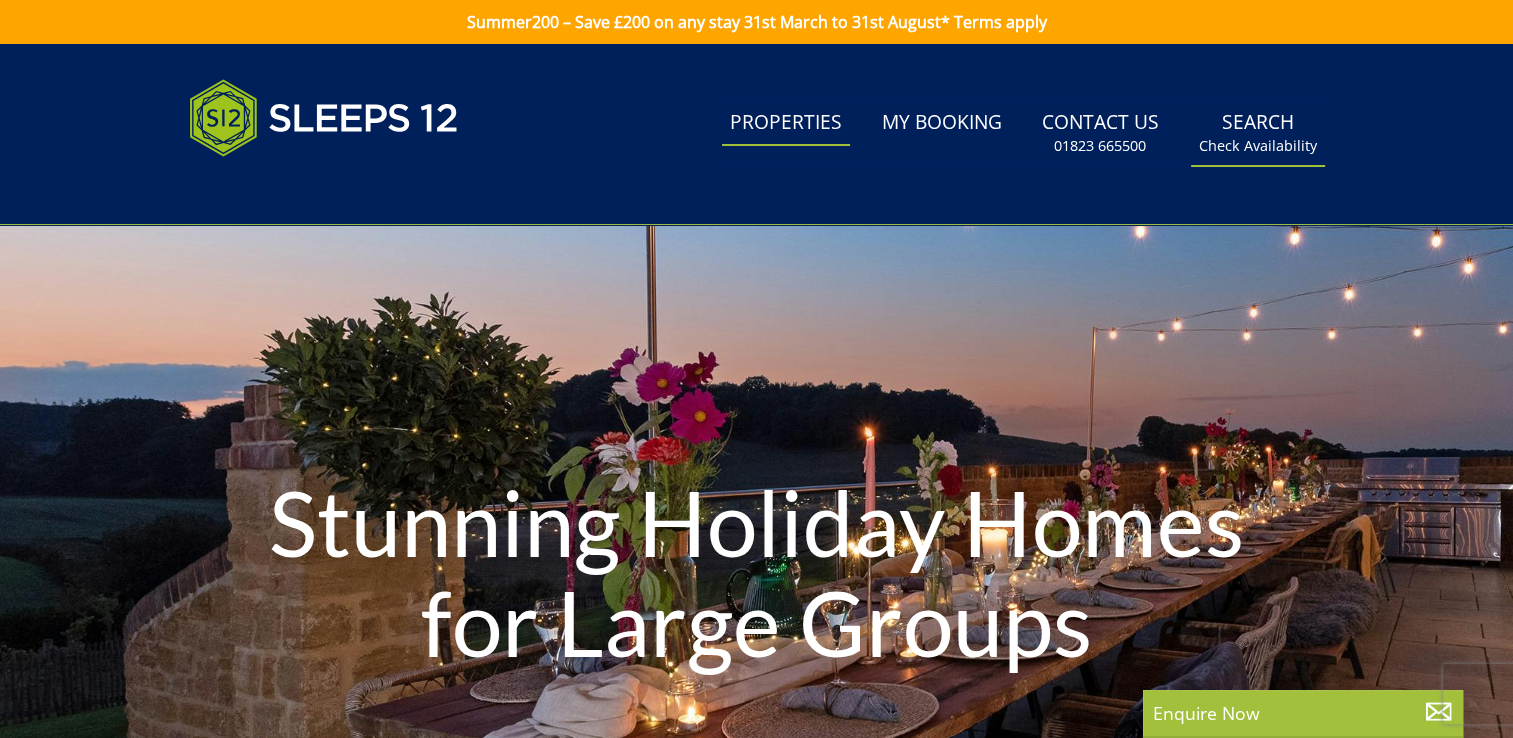click on "Search  Check Availability" at bounding box center (1258, 133) 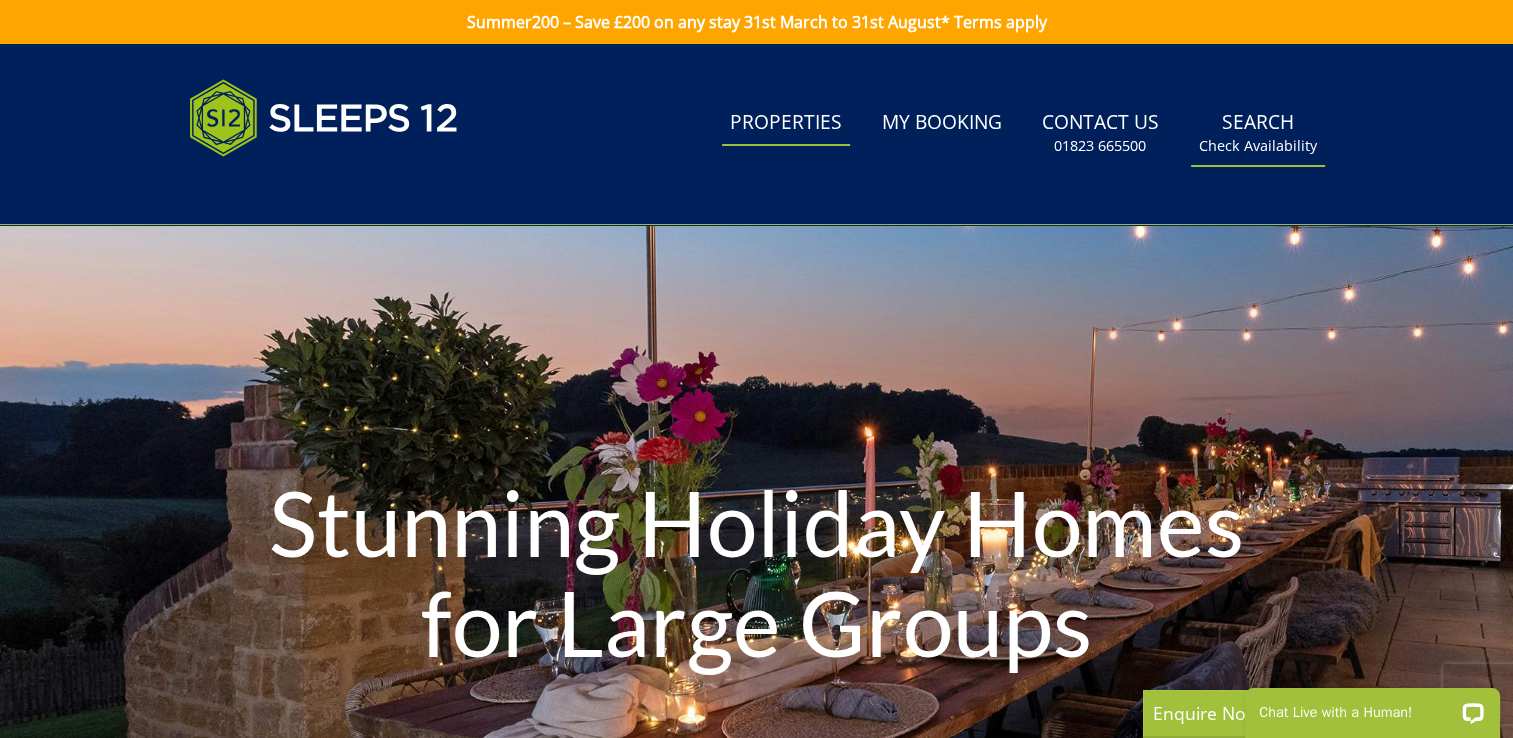 scroll, scrollTop: 0, scrollLeft: 0, axis: both 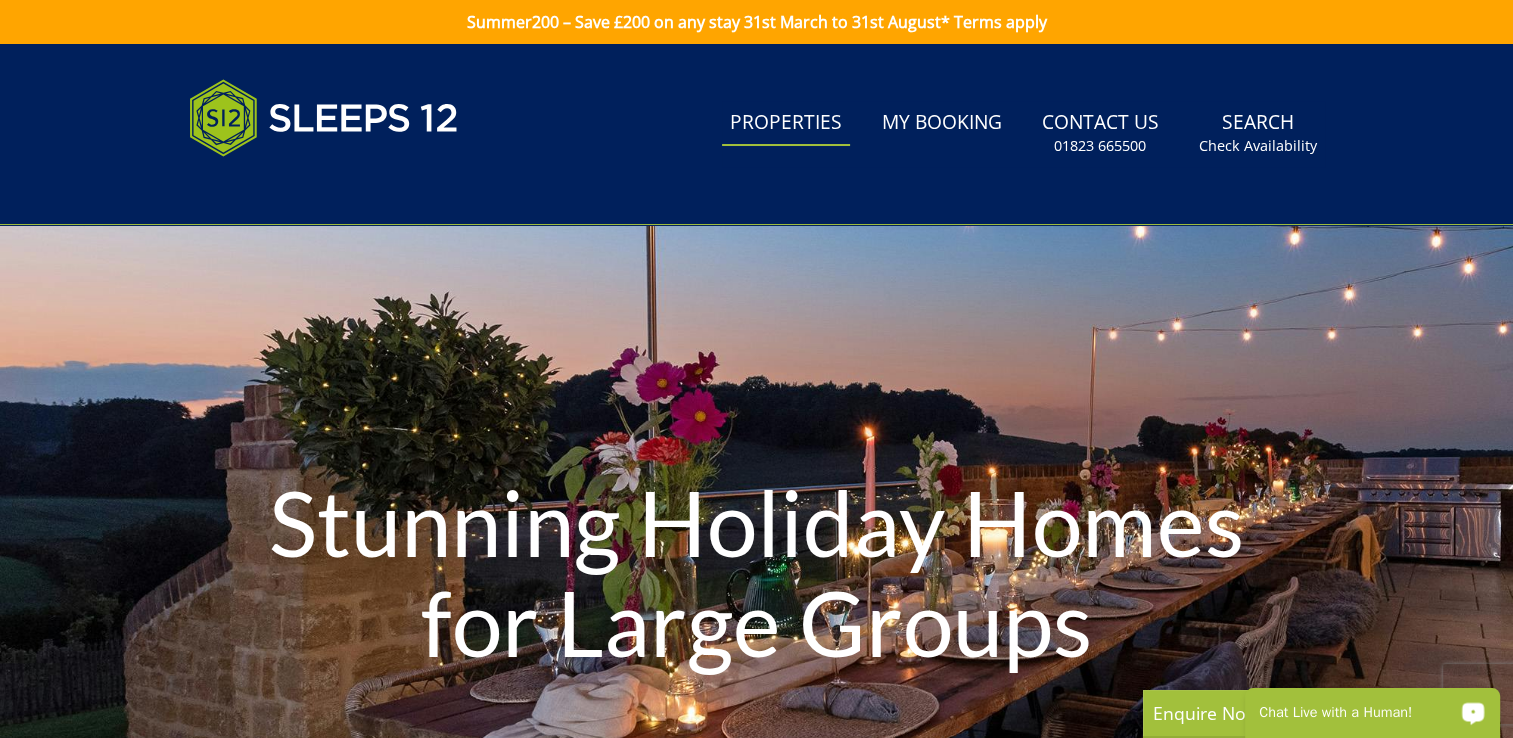 click on "Chat Live with a Human!" at bounding box center (1359, 713) 